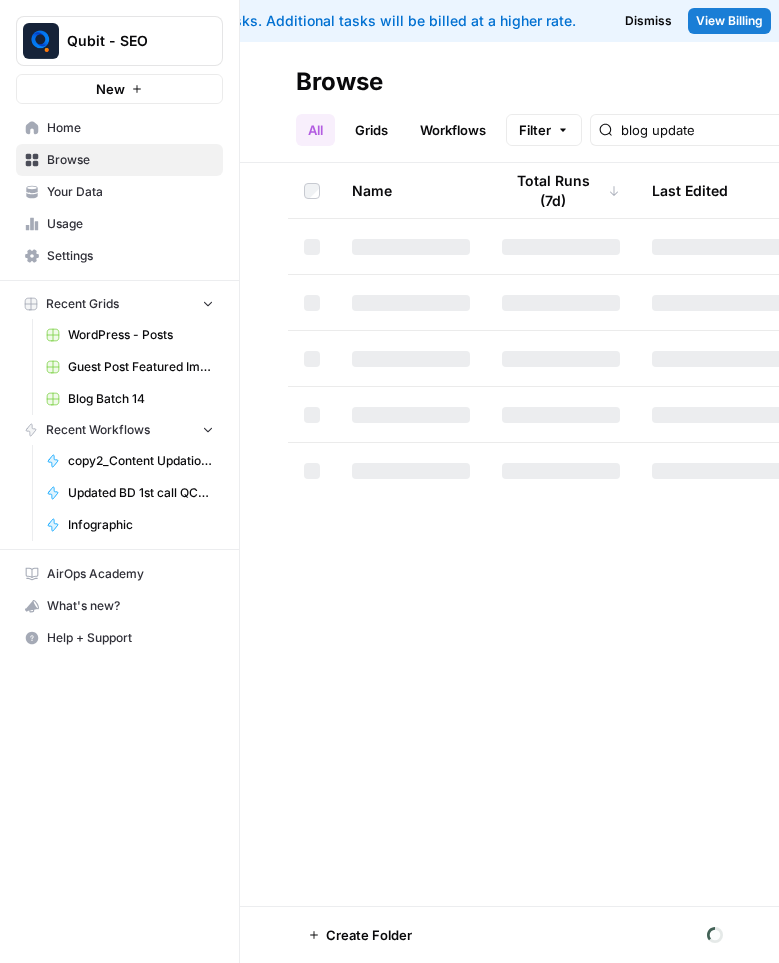 scroll, scrollTop: 0, scrollLeft: 0, axis: both 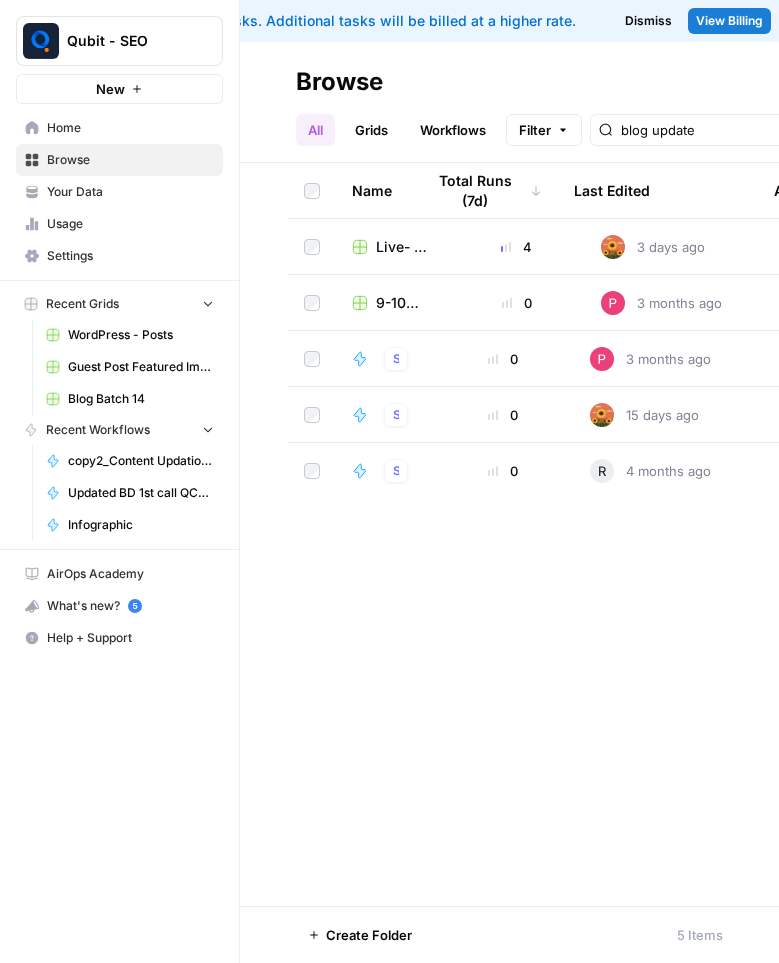 click on "Workflows" at bounding box center (453, 130) 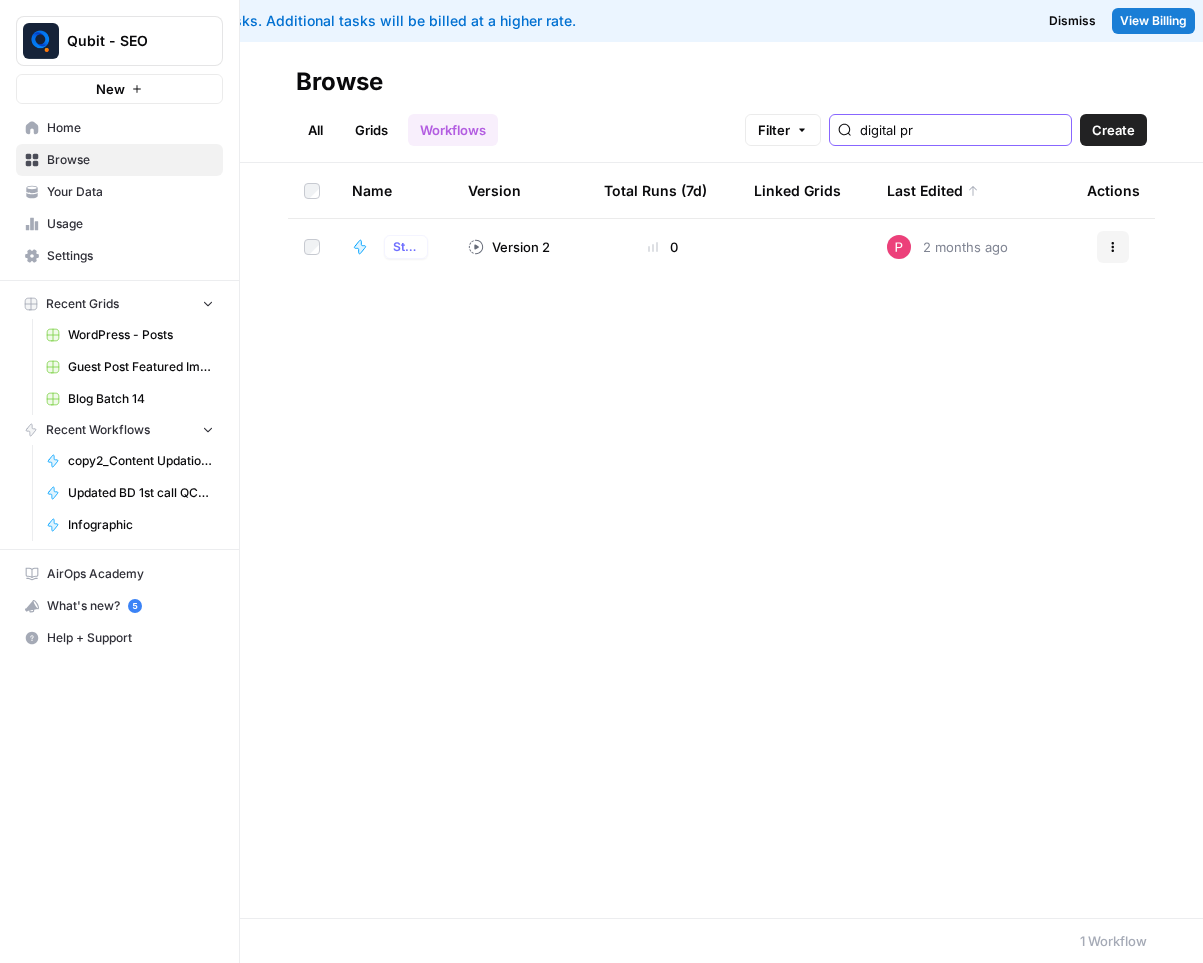 click on "digital pr" at bounding box center [961, 130] 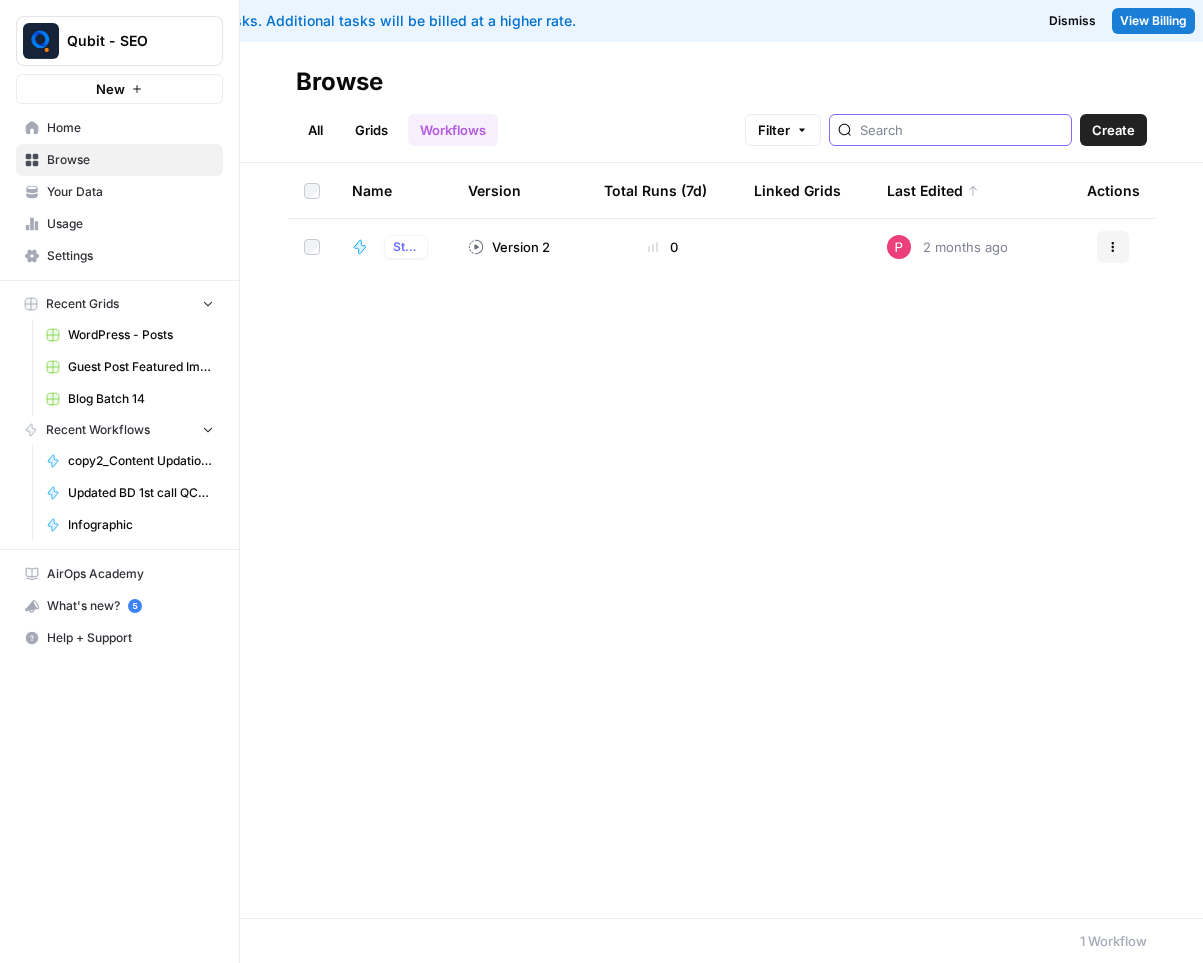 type 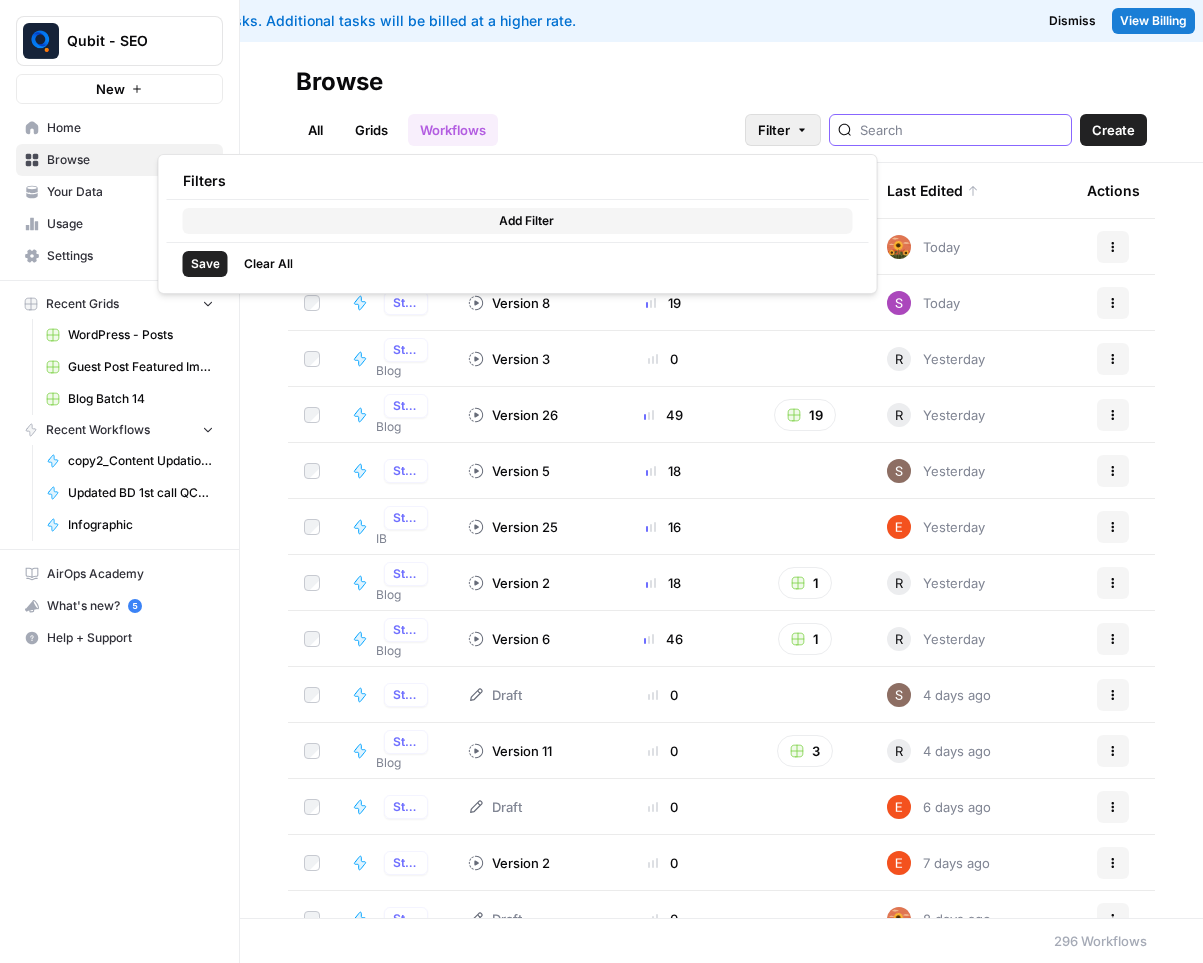 click on "Filter" at bounding box center [774, 130] 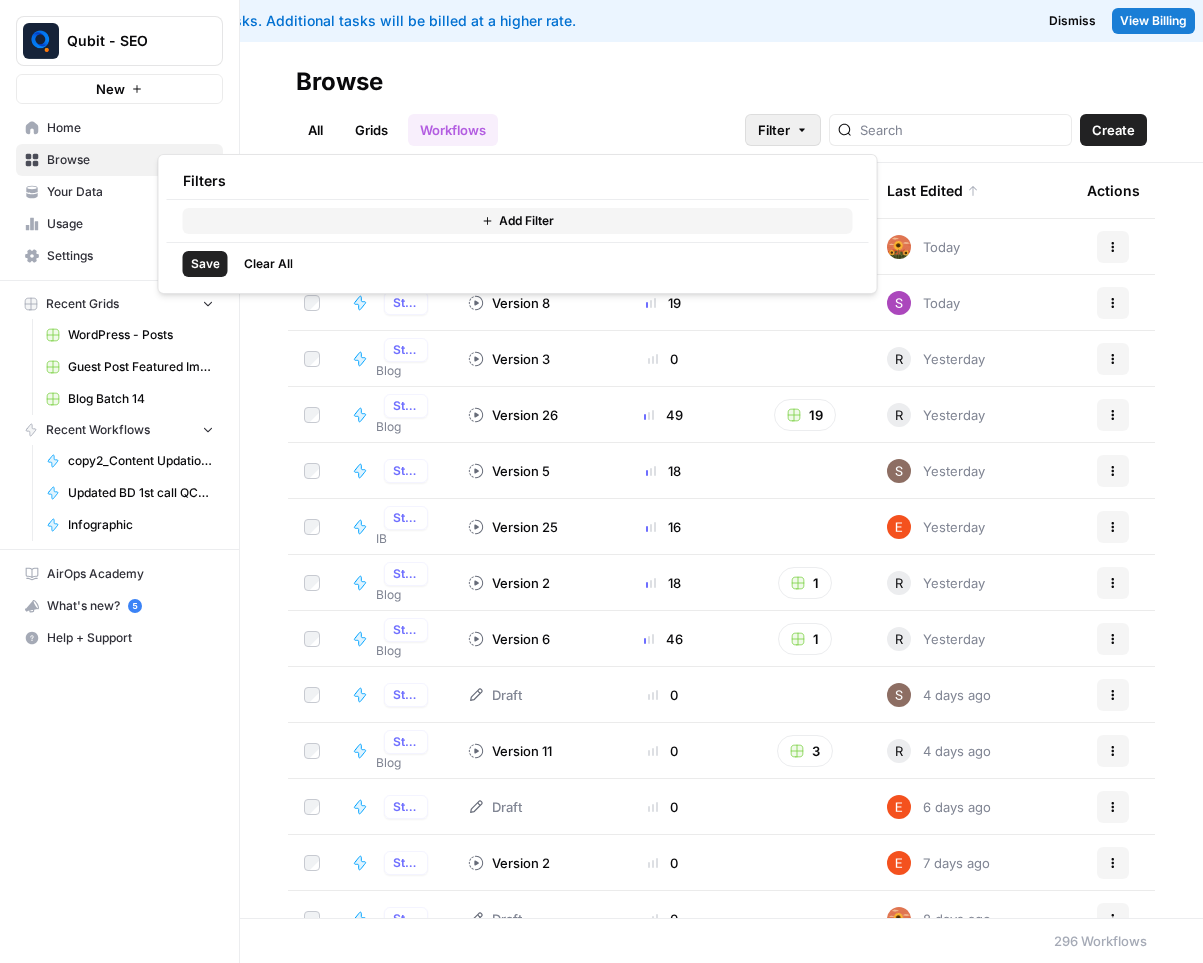 click on "Browse All Grids Workflows Filter Create" at bounding box center [721, 102] 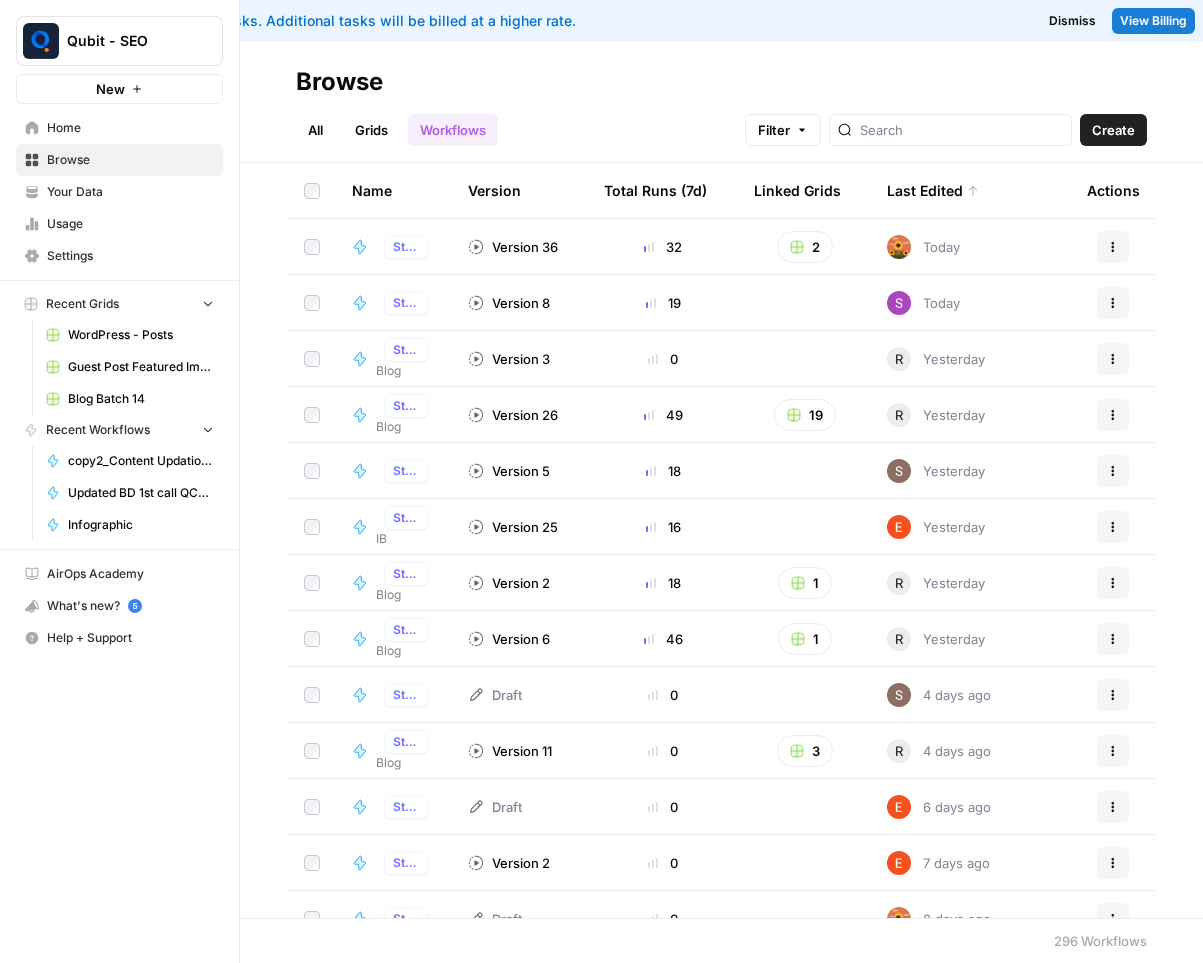 scroll, scrollTop: 735, scrollLeft: 0, axis: vertical 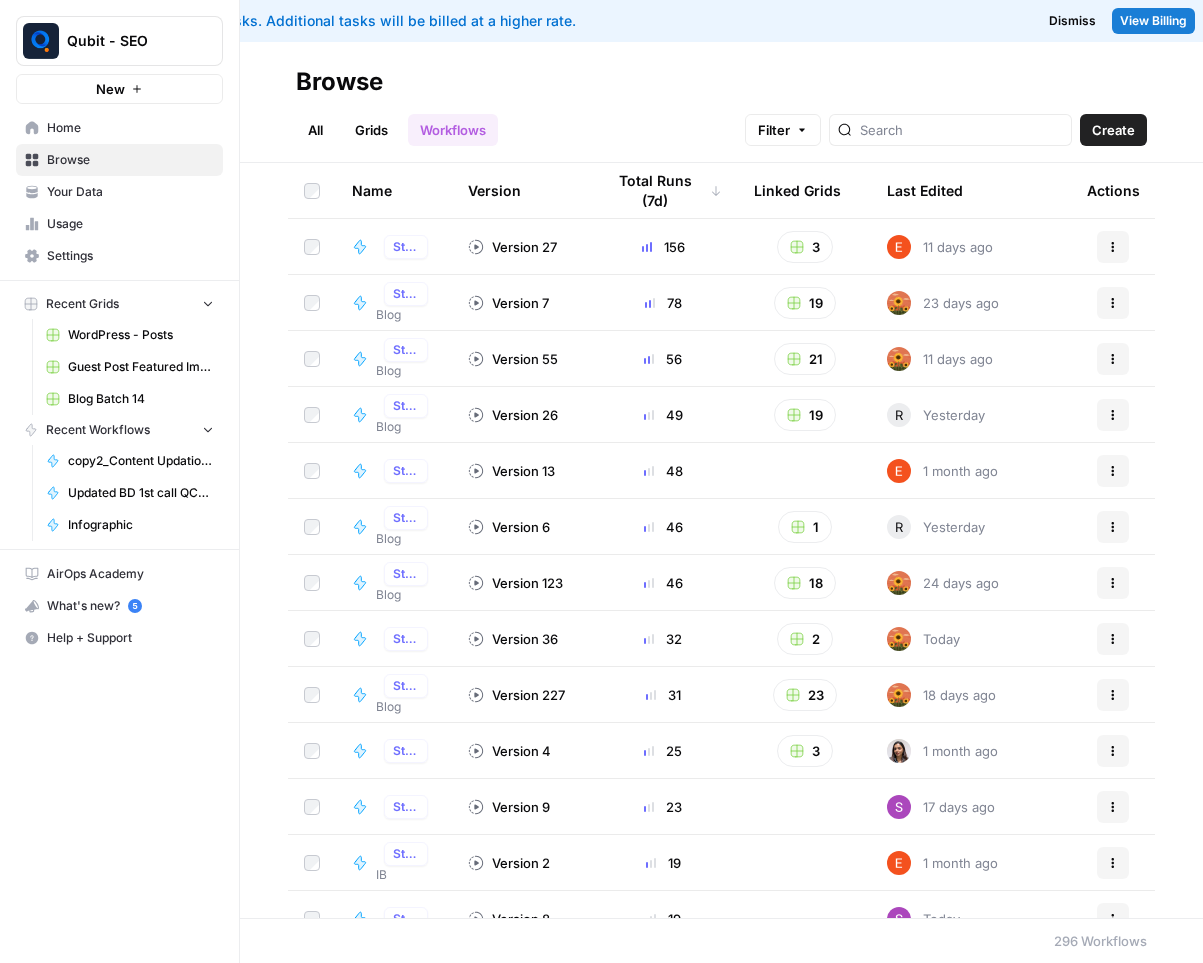 click on "Blog" at bounding box center [406, 315] 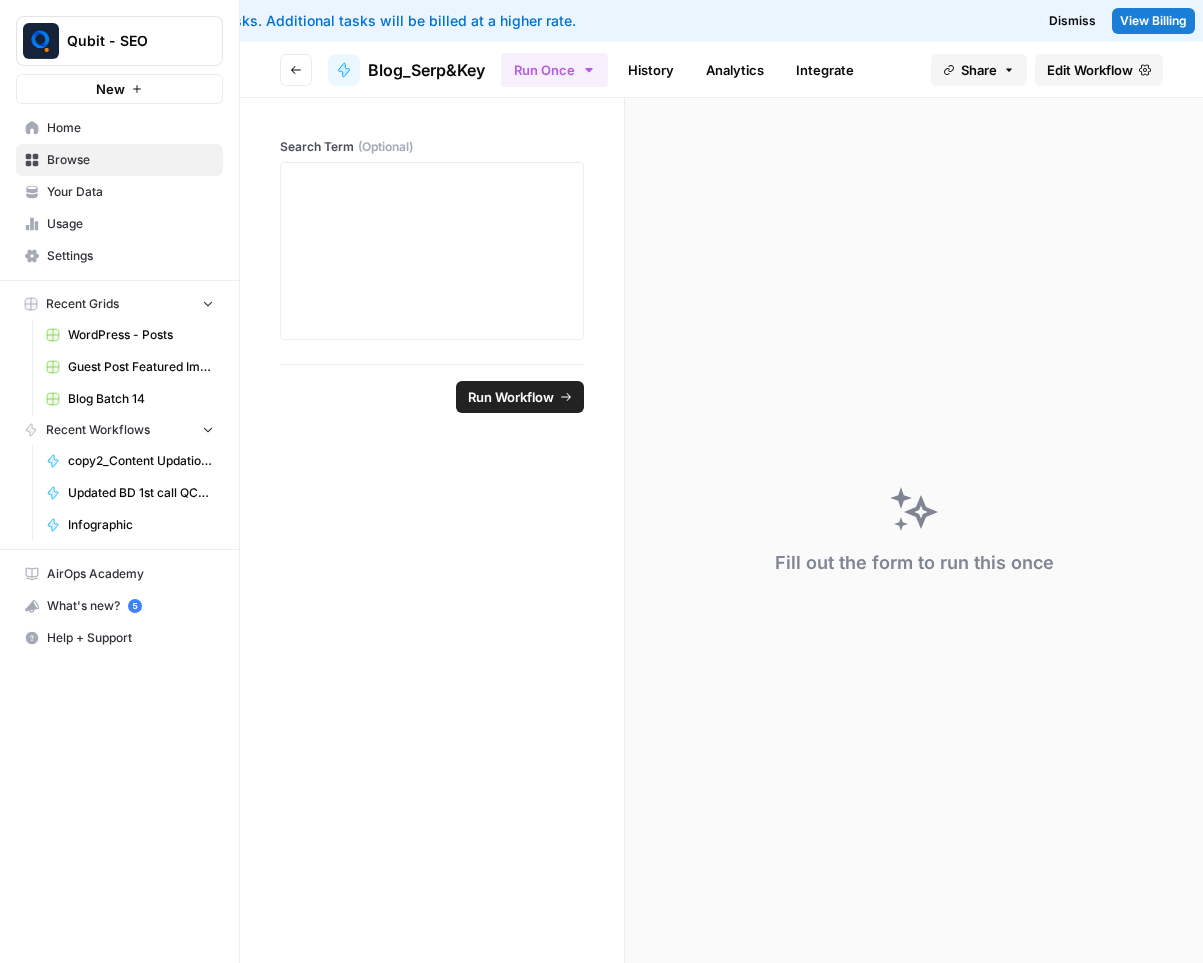 click on "Edit Workflow" at bounding box center (1090, 70) 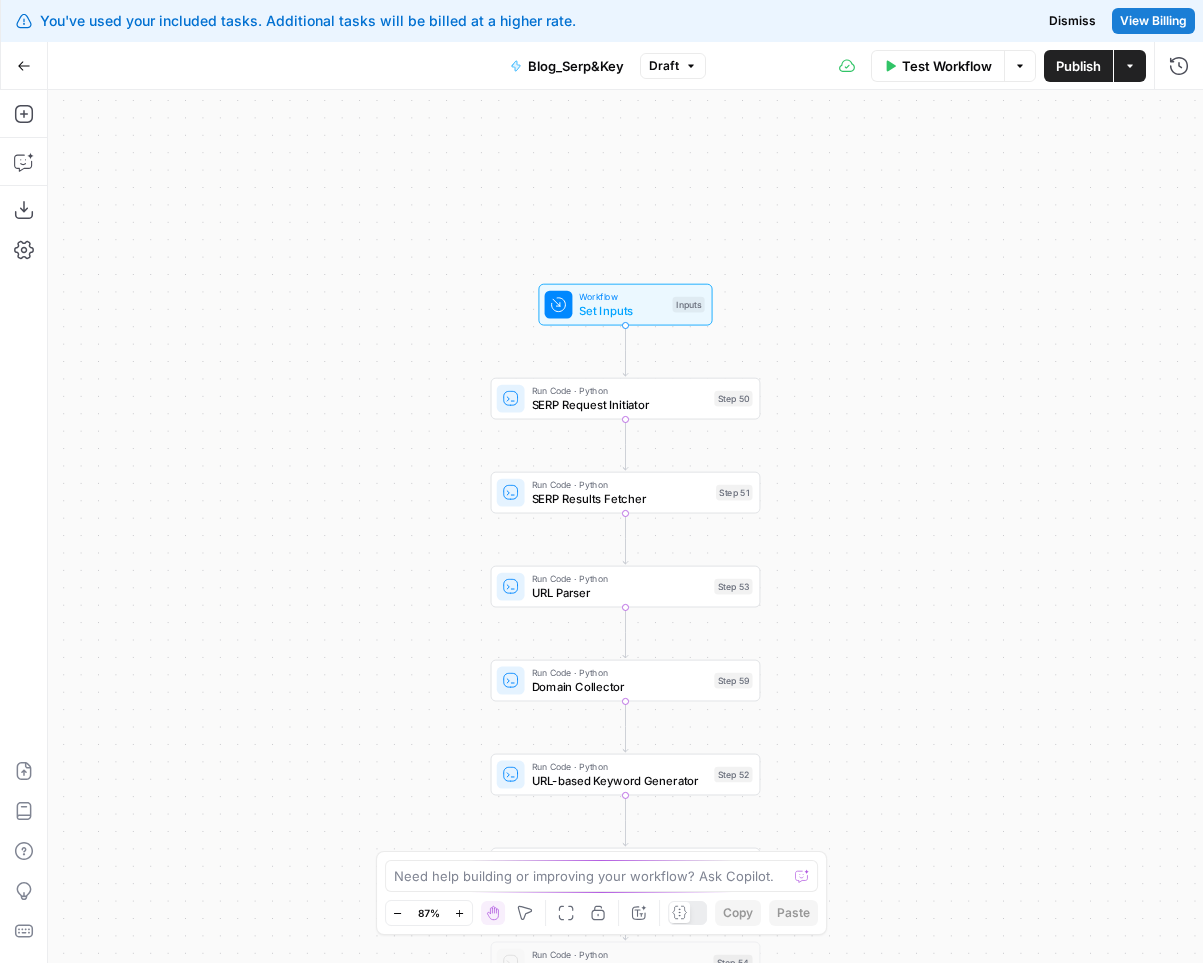 click 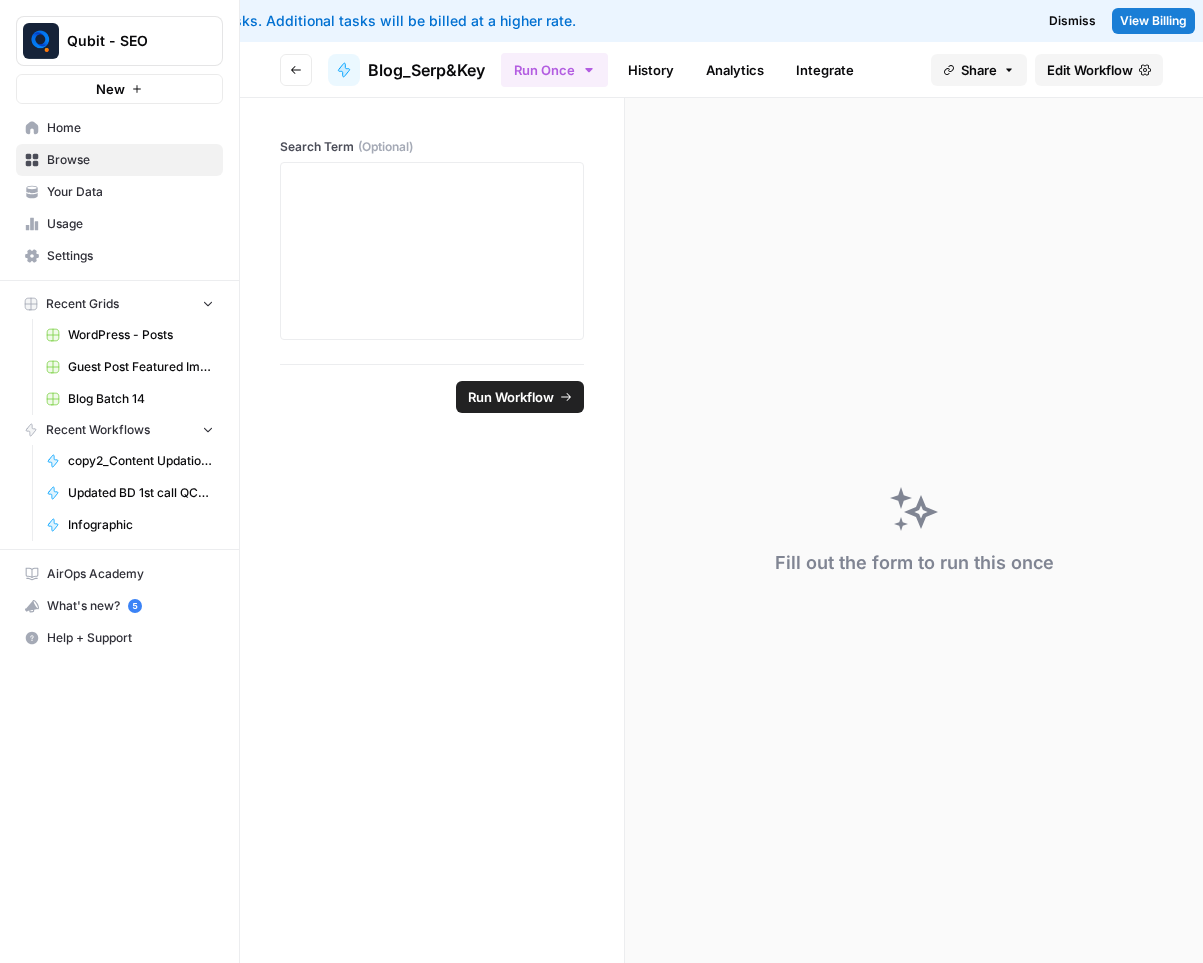 click on "Go back" at bounding box center [296, 70] 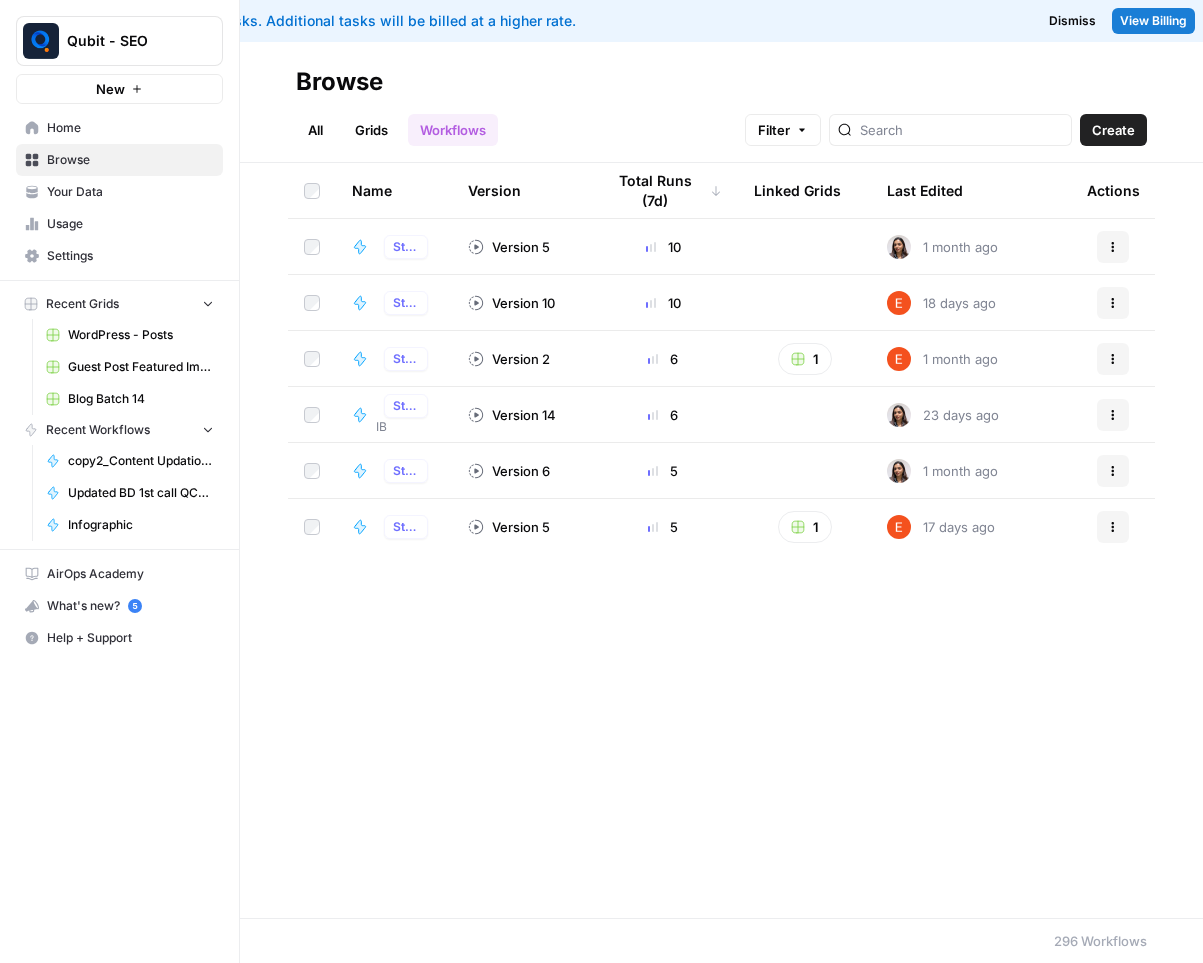 scroll, scrollTop: 0, scrollLeft: 0, axis: both 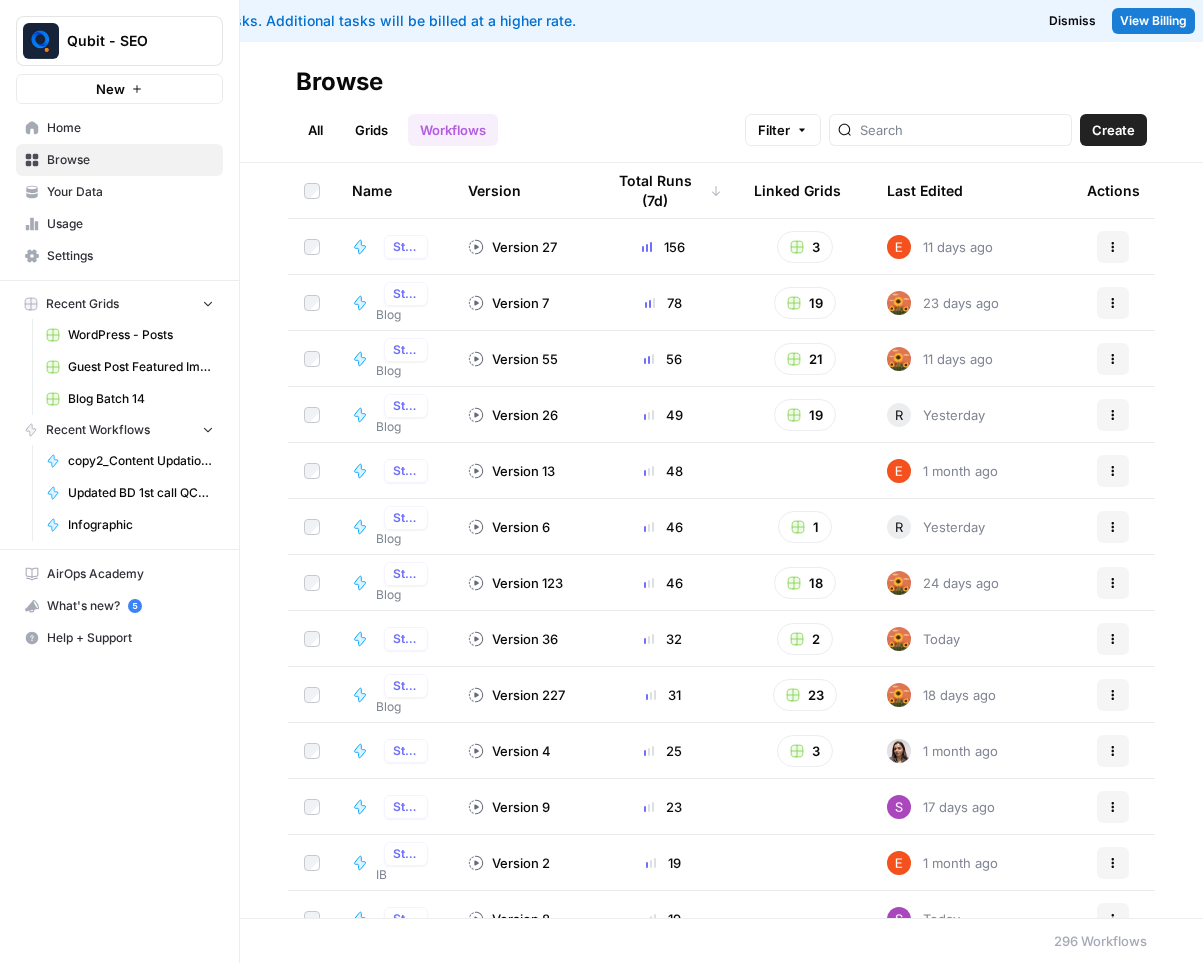 click on "Total Runs (7d)" at bounding box center (663, 190) 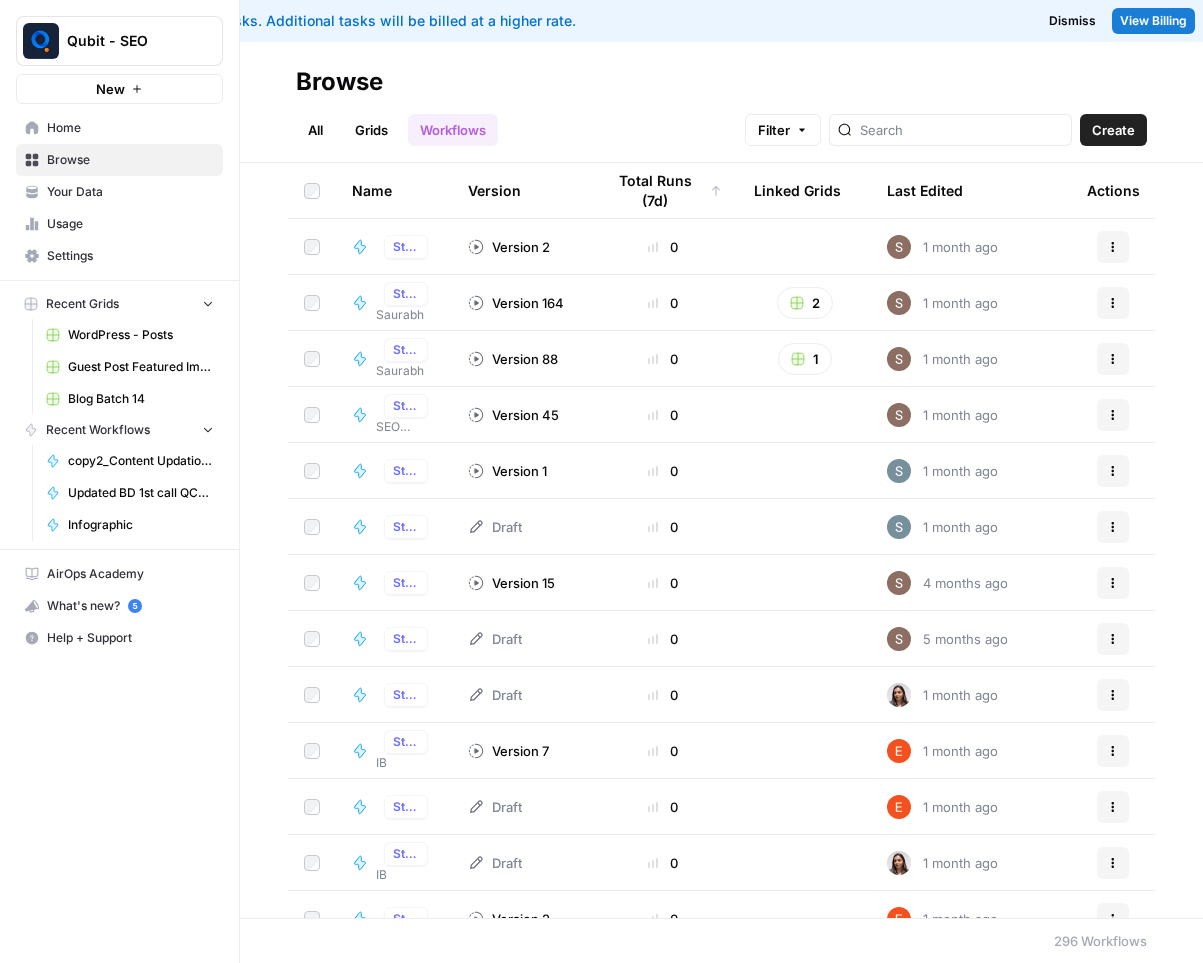 click on "Total Runs (7d)" at bounding box center [663, 190] 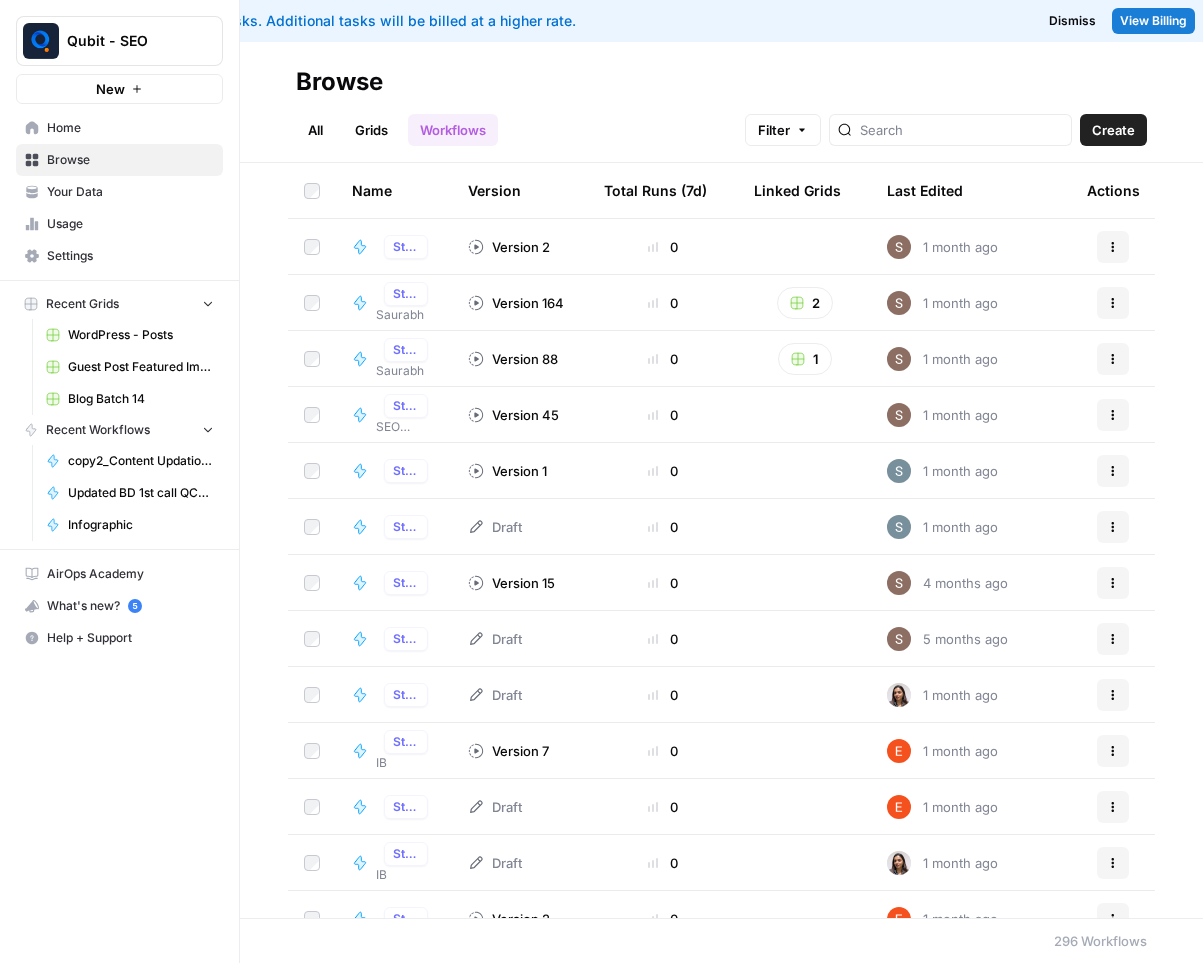 click on "Total Runs (7d)" at bounding box center (655, 190) 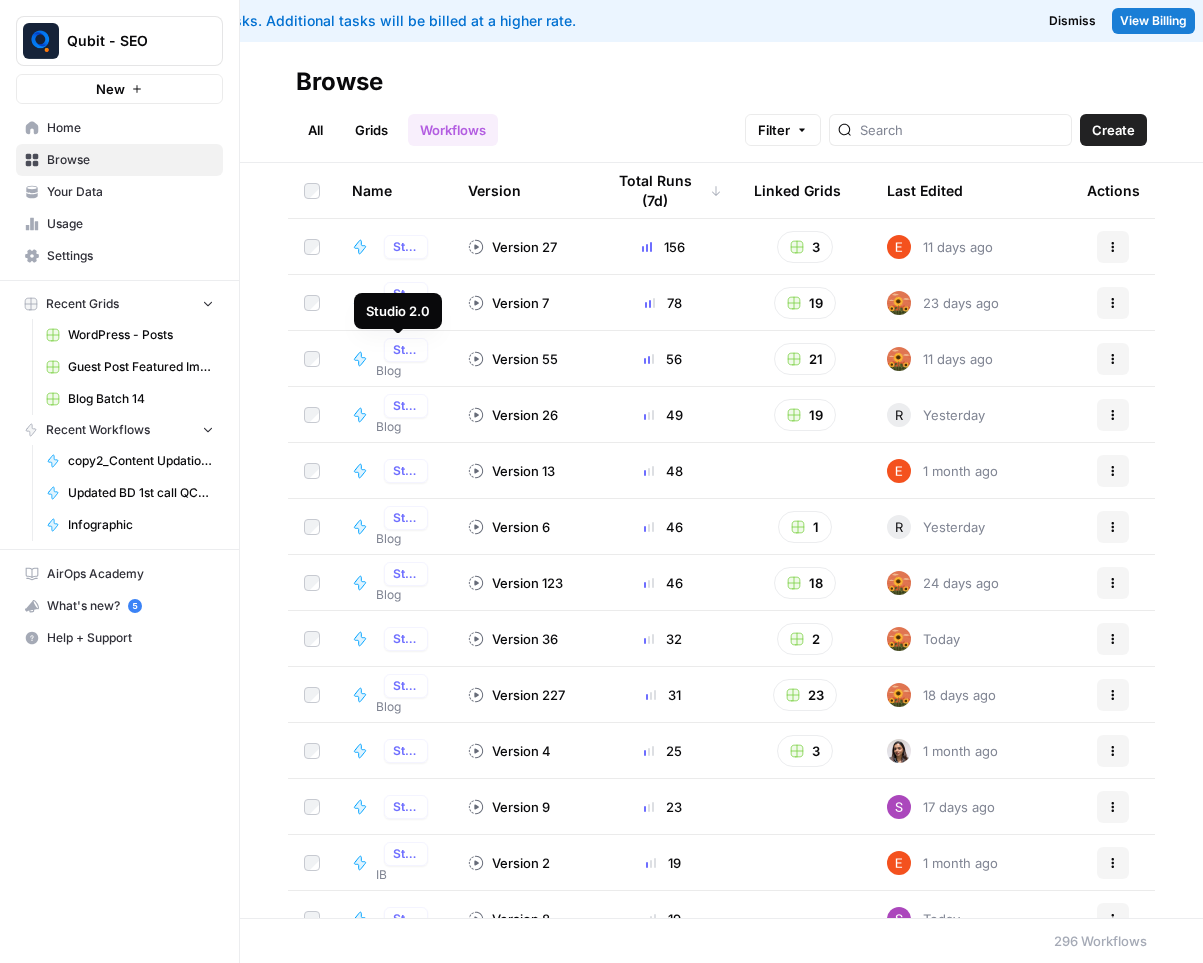 click on "Studio 2.0" at bounding box center (406, 350) 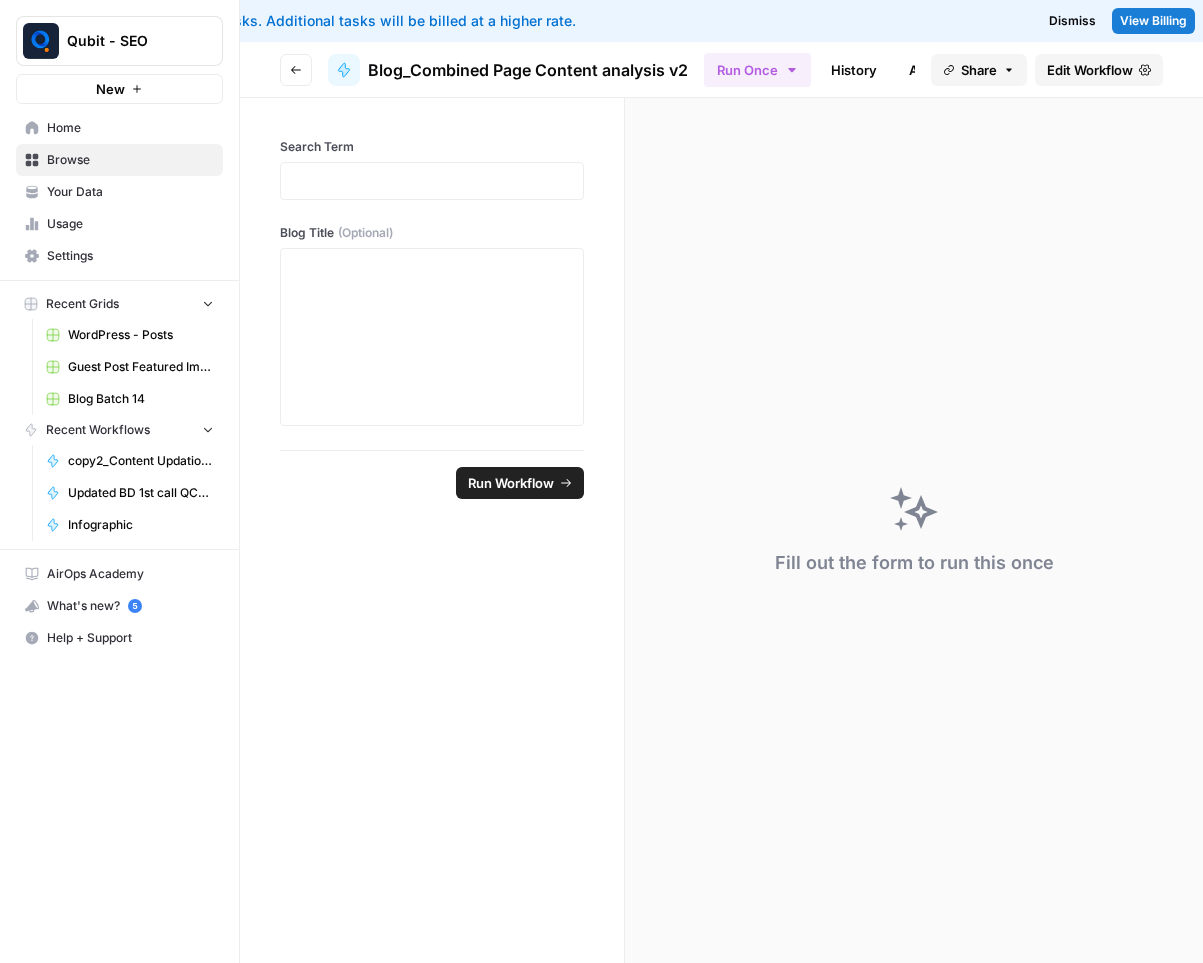 click 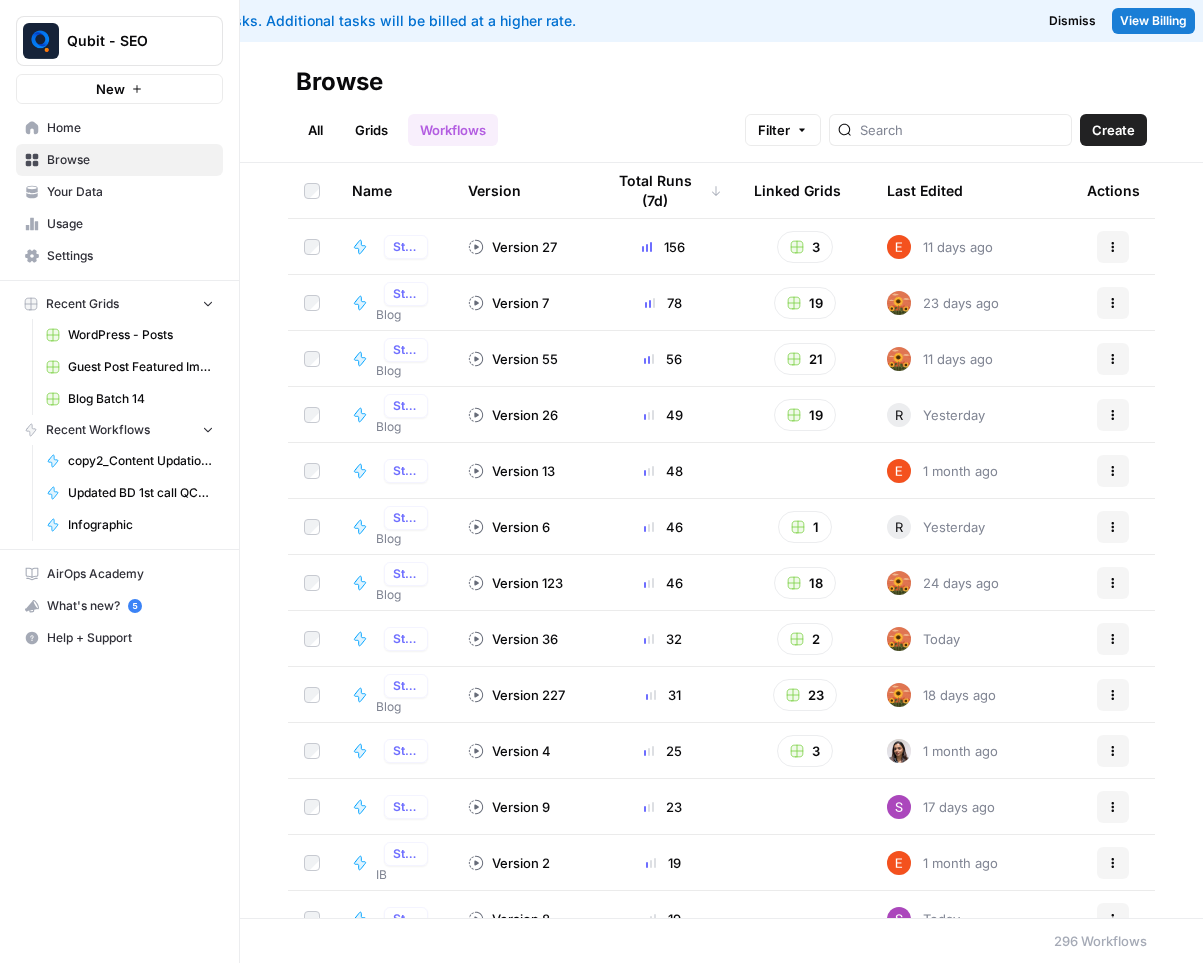 click on "Studio 2.0" at bounding box center [406, 574] 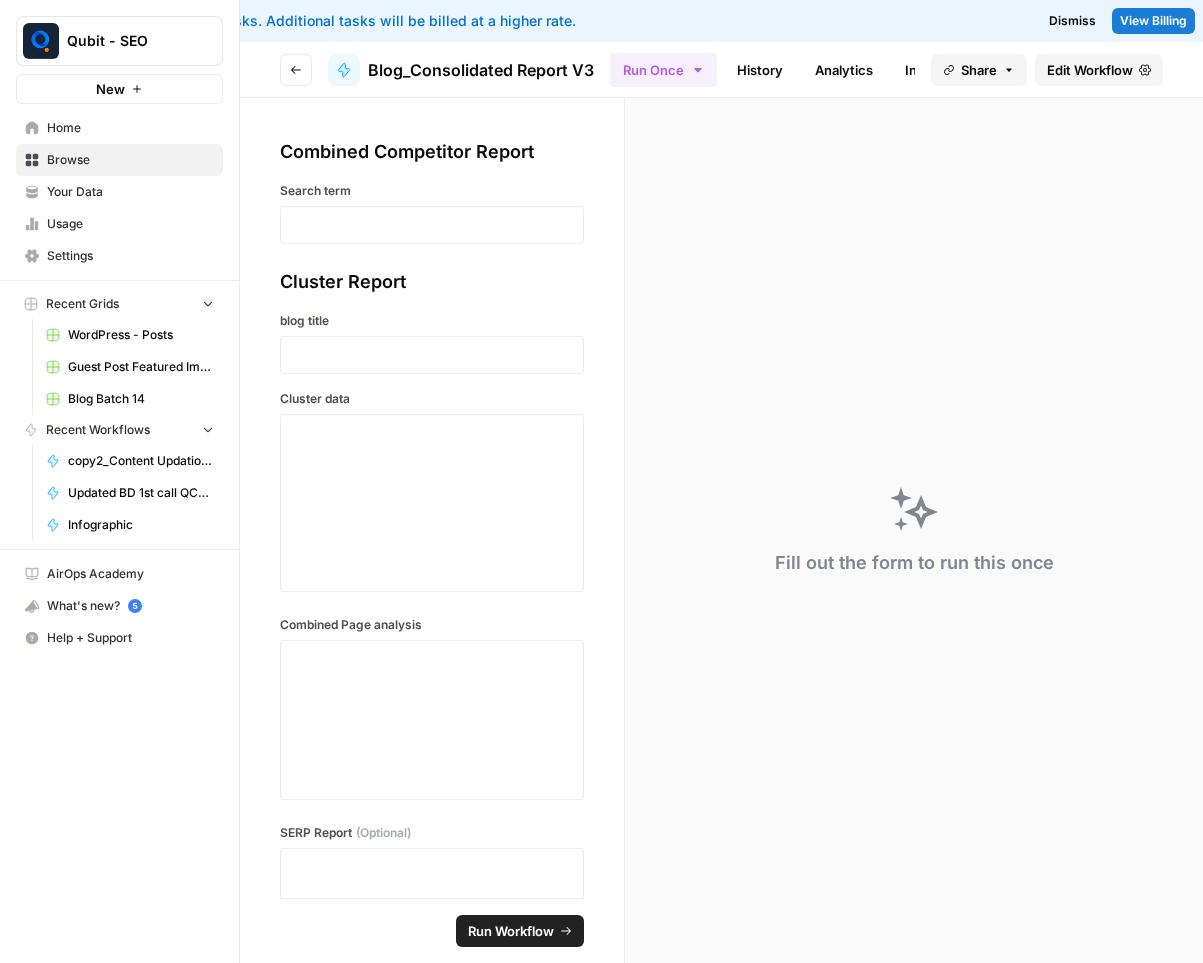 click on "Go back" at bounding box center [296, 70] 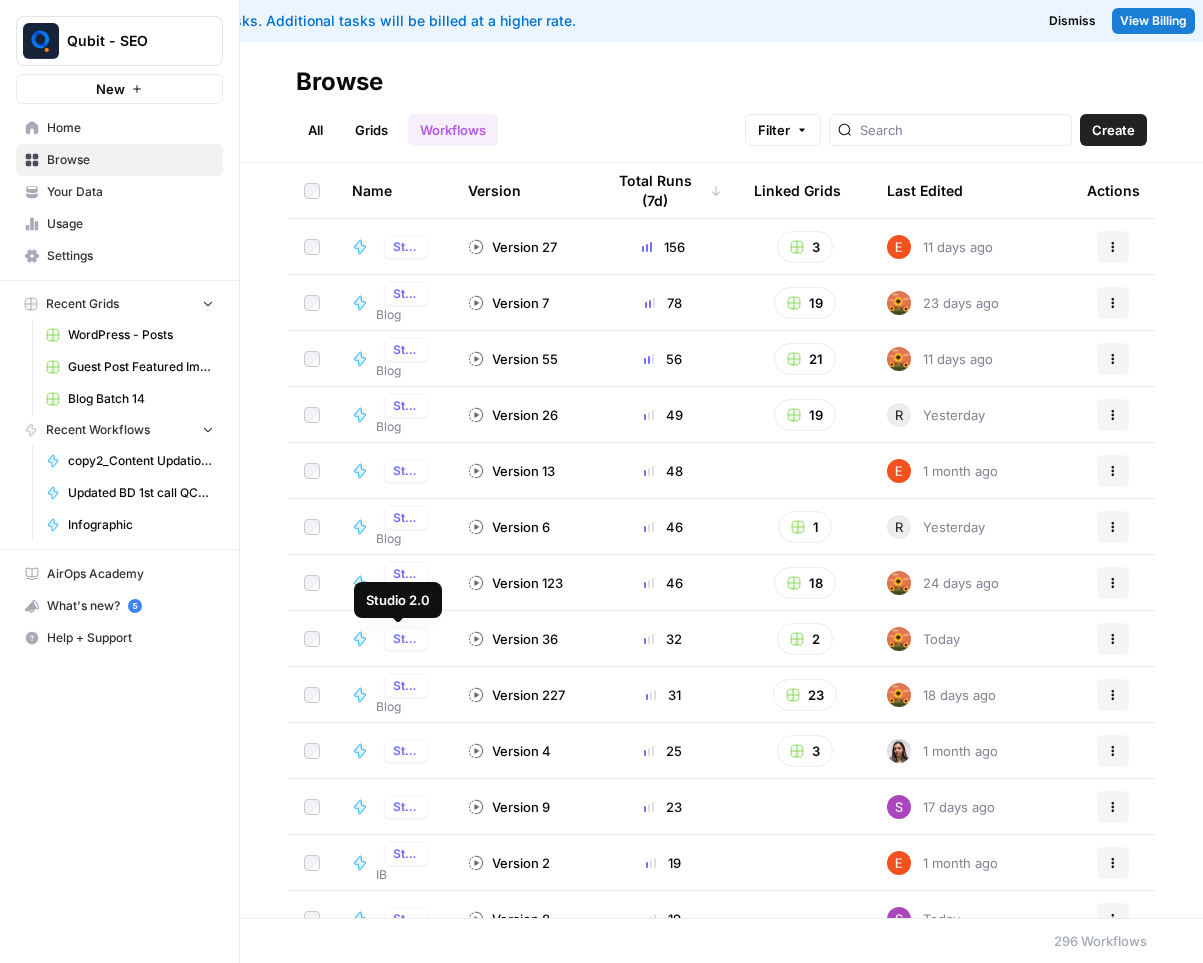 click on "Studio 2.0" at bounding box center [406, 639] 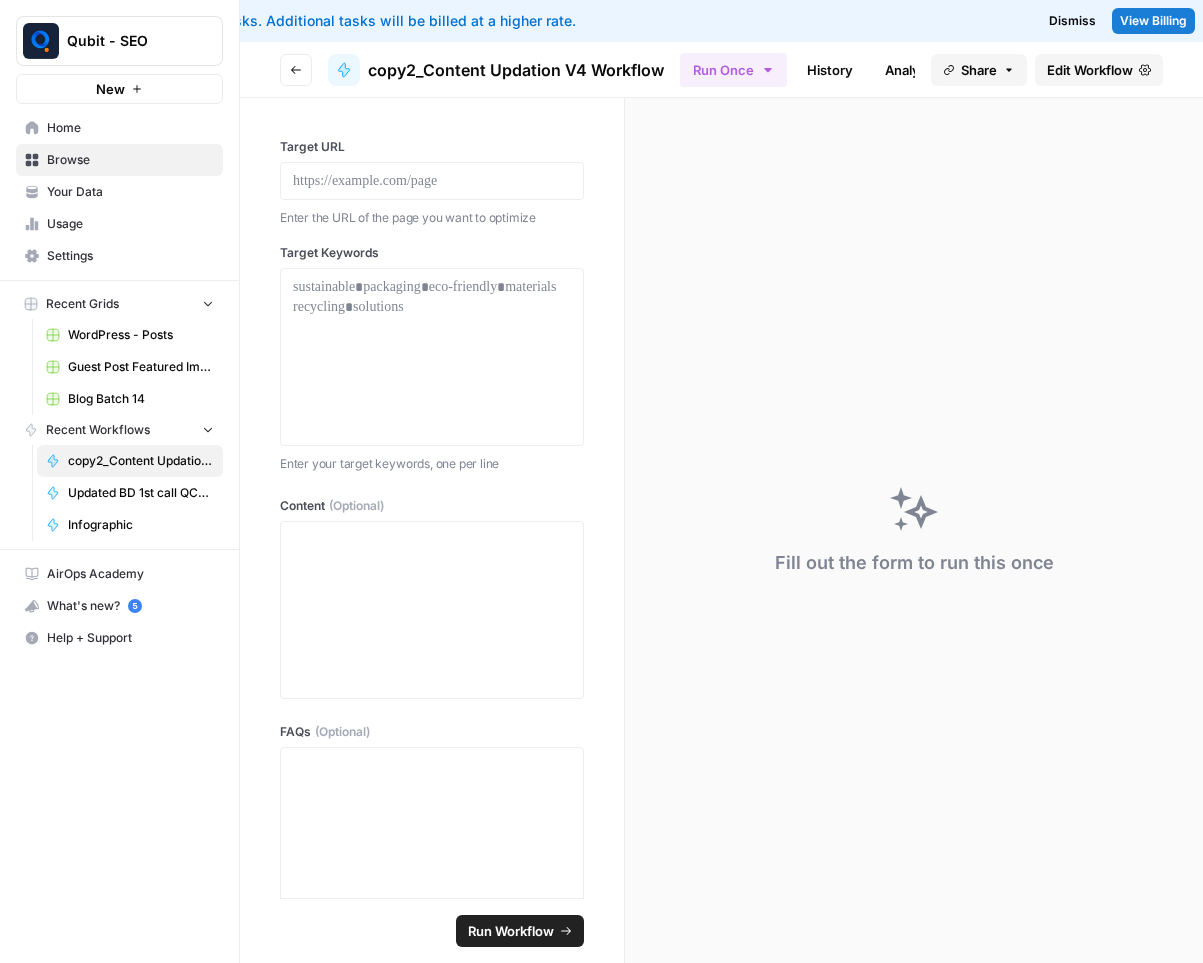 click on "Edit Workflow" at bounding box center (1090, 70) 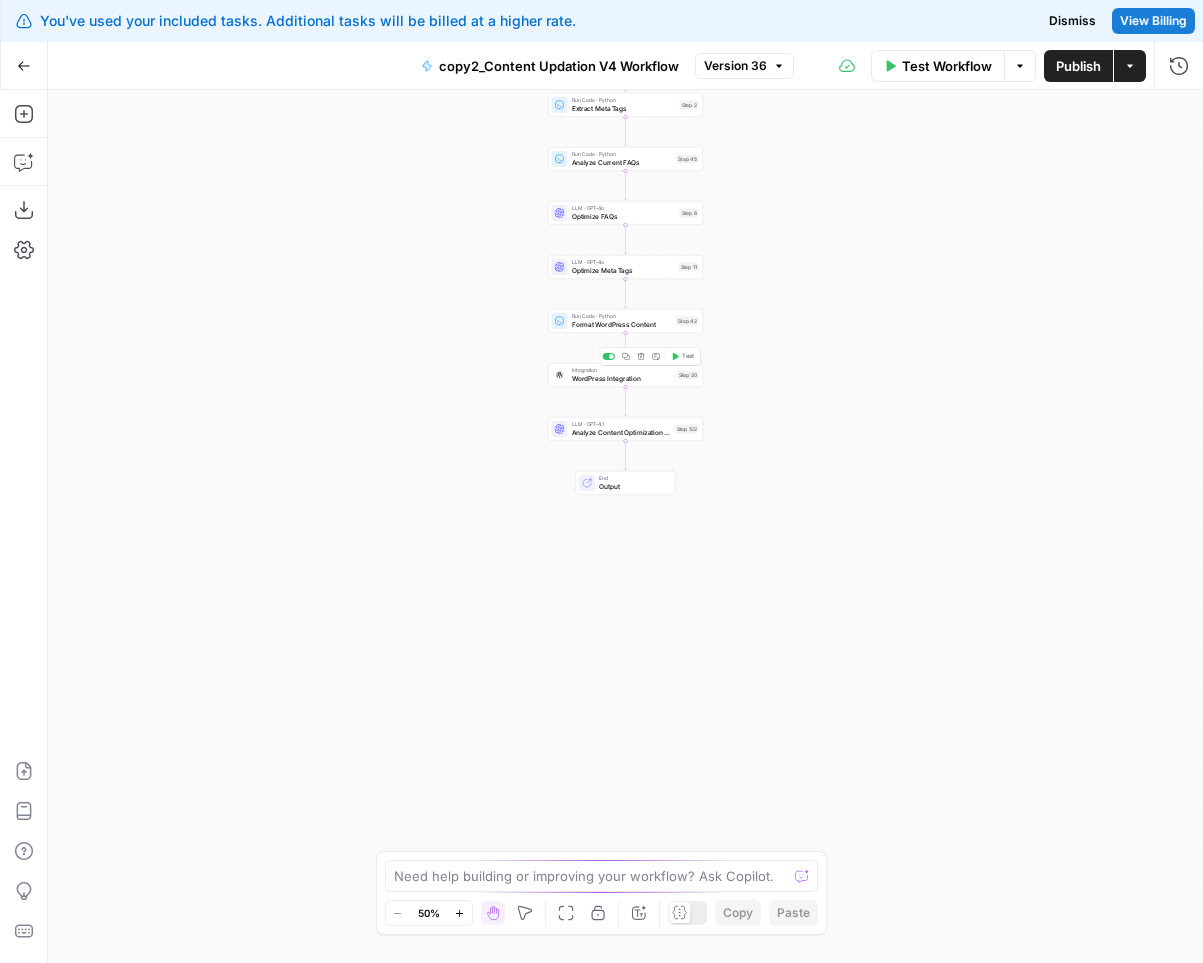 click at bounding box center (560, 375) 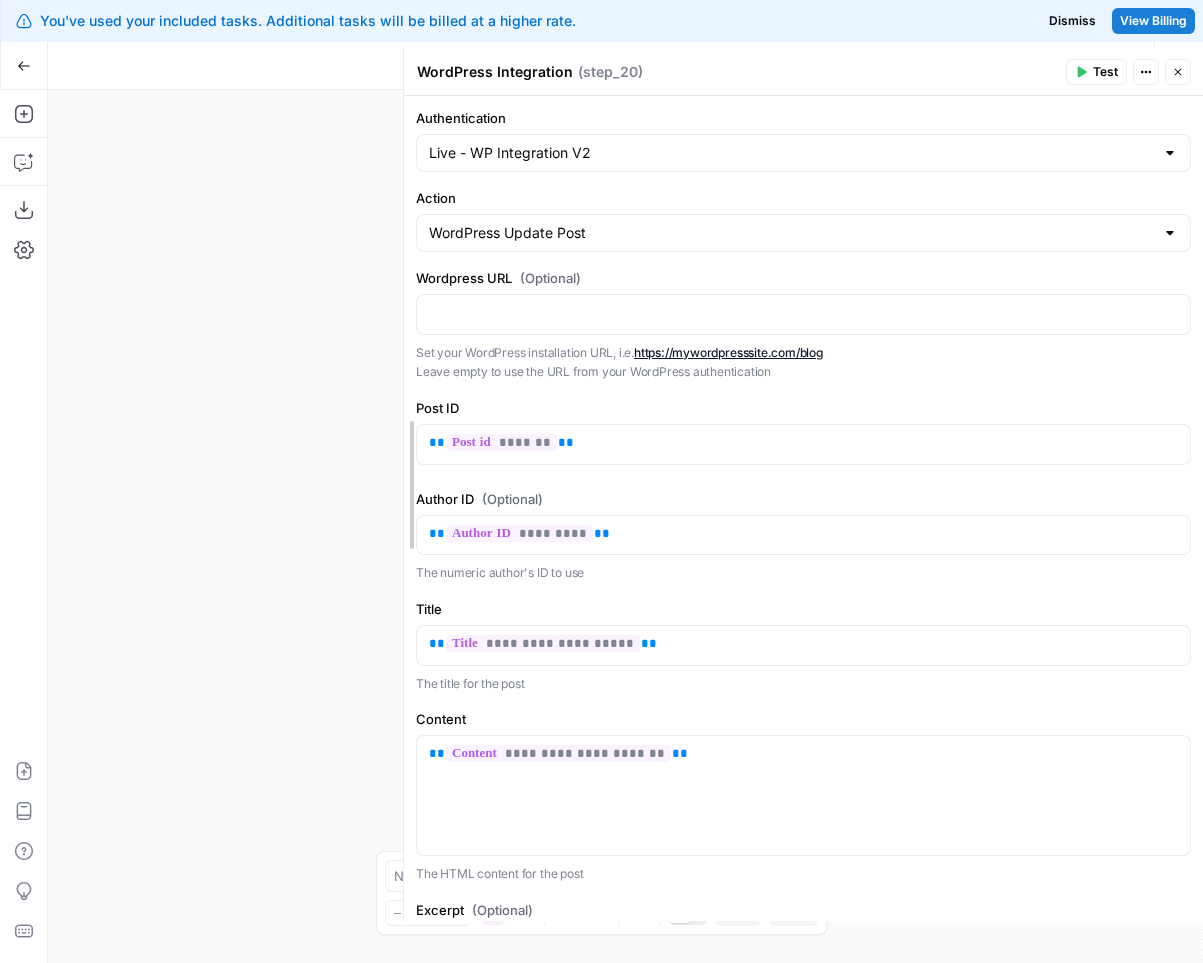 drag, startPoint x: 799, startPoint y: 403, endPoint x: 158, endPoint y: 366, distance: 642.06696 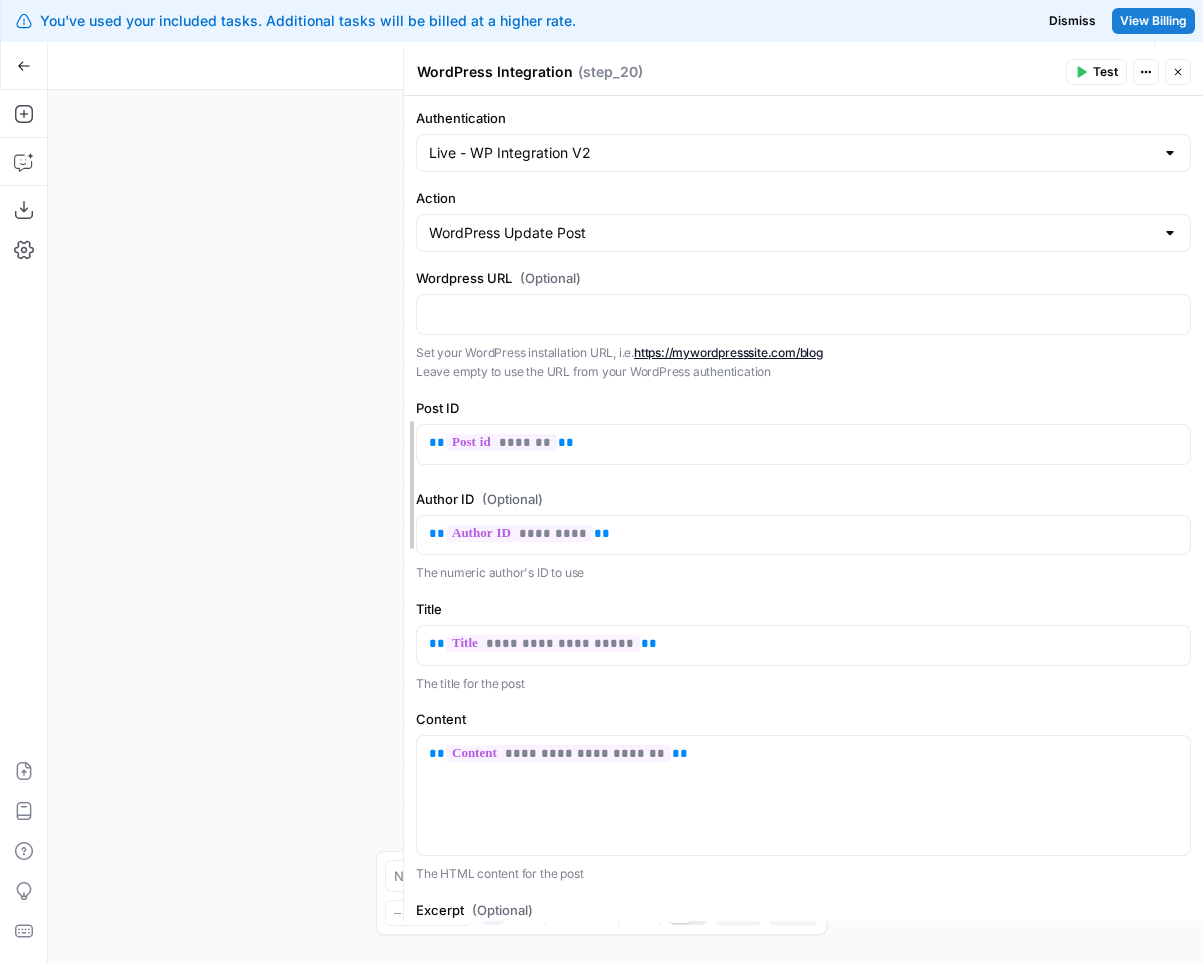 click on "You've used your included tasks. Additional tasks will be billed at a higher rate. Dismiss View Billing Qubit - SEO New Home Browse Your Data Usage Settings Recent Grids WordPress - Posts Guest Post Featured Image Grid Blog Batch 14 Recent Workflows copy2_Content Updation V4 Workflow Updated BD 1st call QC- Latest Infographic AirOps Academy What's new?
5
Help + Support Go Back copy2_Content Updation V4 Workflow Version 36 Test Workflow Options Publish Actions Run History Add Steps Copilot Download as JSON Settings Import JSON AirOps Academy Help Give Feedback Shortcuts Workflow Set Inputs Inputs Run Code · Python Normalize Keywords Step 1 Perplexity Deep Research Extract Statistics Research Step 56 Run Code · Python Filter and Structure Statistics Step 58 Perplexity Deep Research Extract Recent Case Studies Step 76 Run Code · Python Filter and Structure Case Studies Step 77 Run Code · Python Combine Research Findings Step 63 LLM · GPT-4o Step 89" at bounding box center (601, 481) 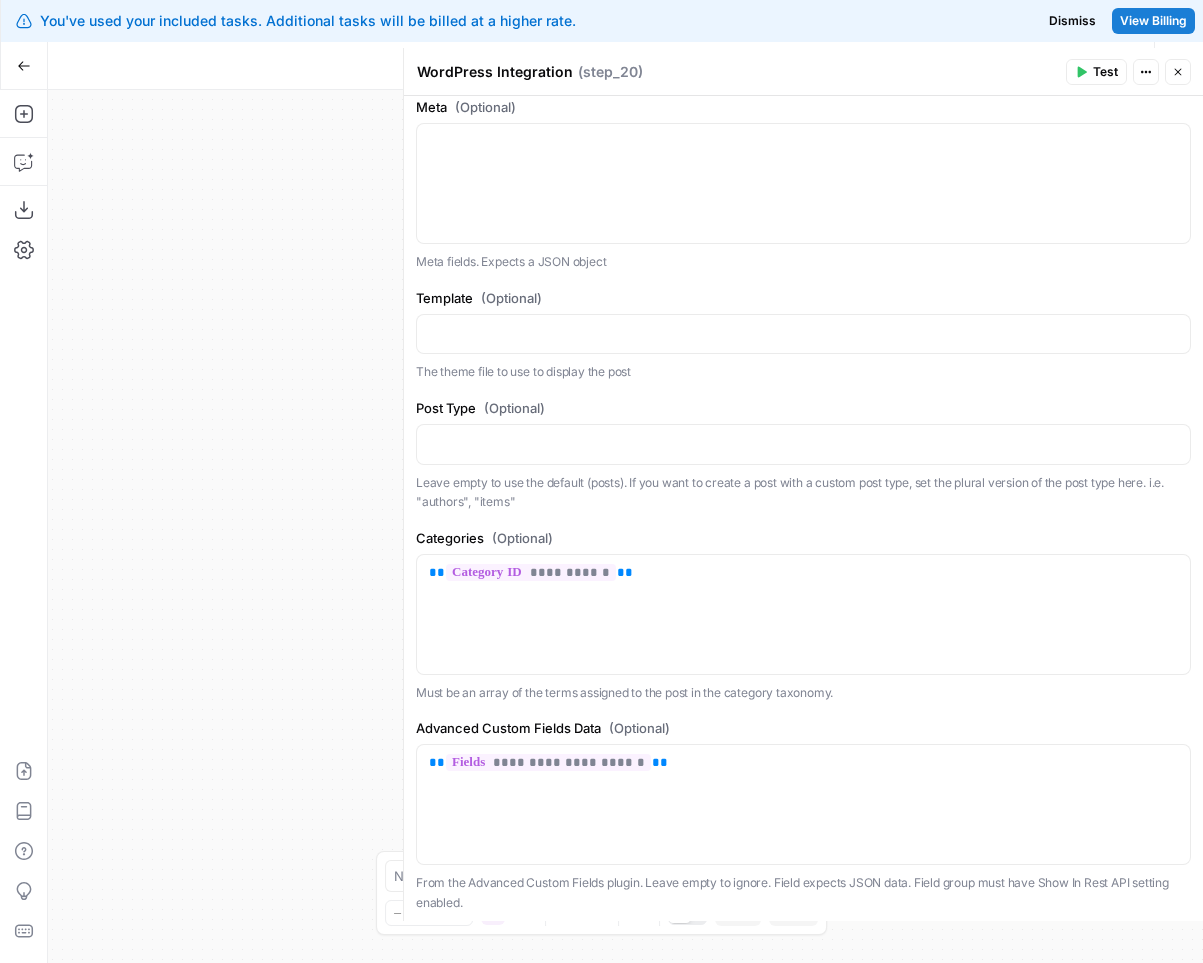 scroll, scrollTop: 1372, scrollLeft: 0, axis: vertical 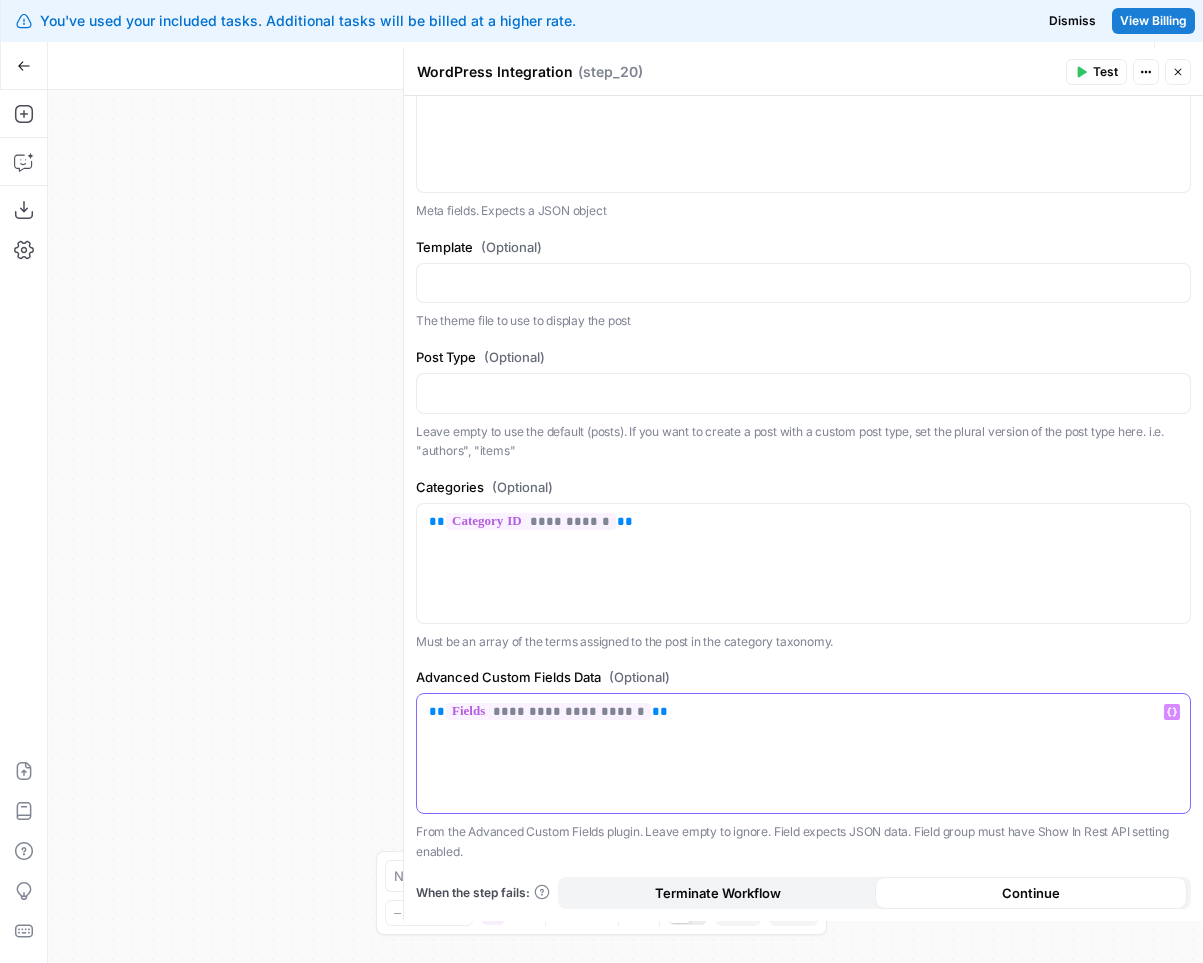 drag, startPoint x: 691, startPoint y: 751, endPoint x: 432, endPoint y: 721, distance: 260.73166 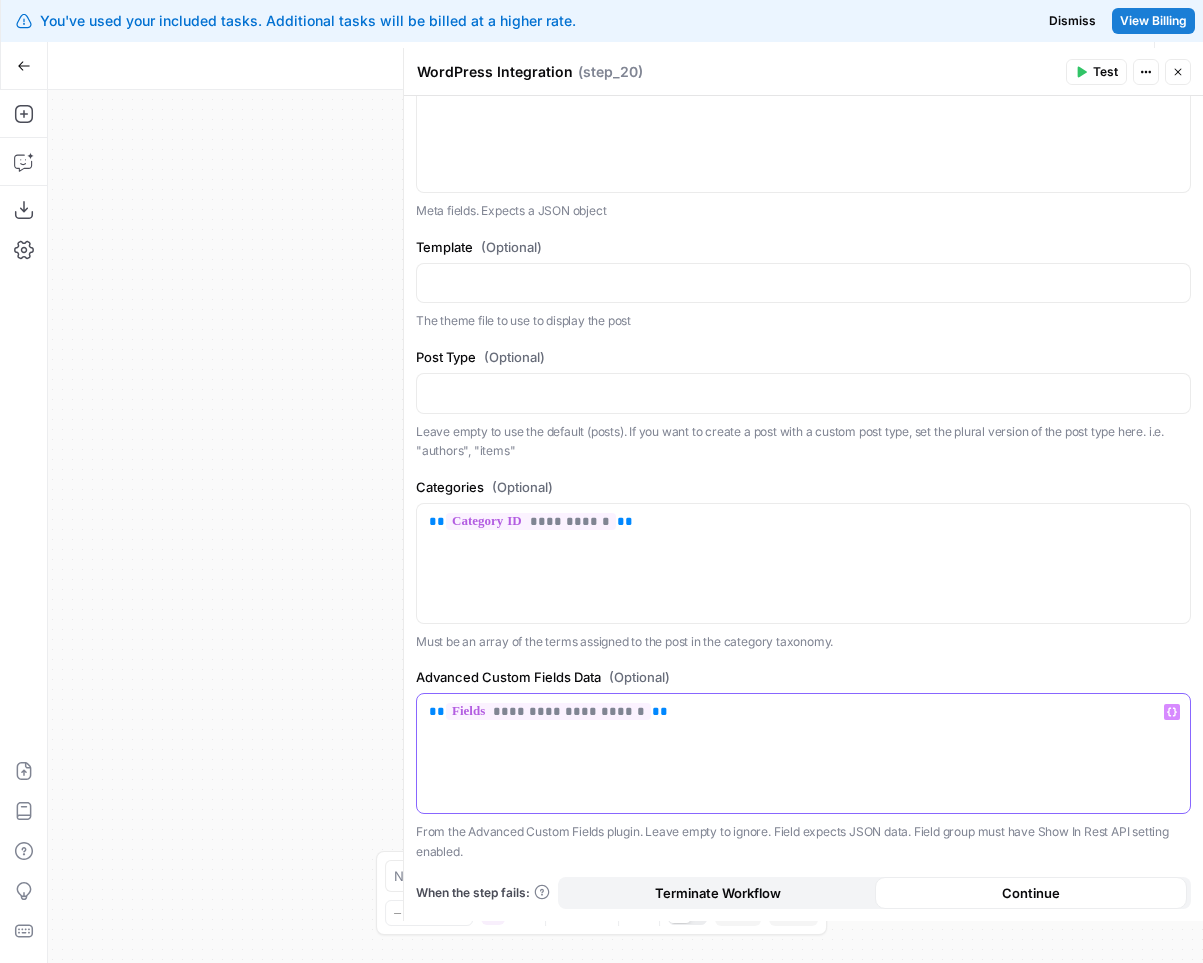 click on "**********" at bounding box center (803, 753) 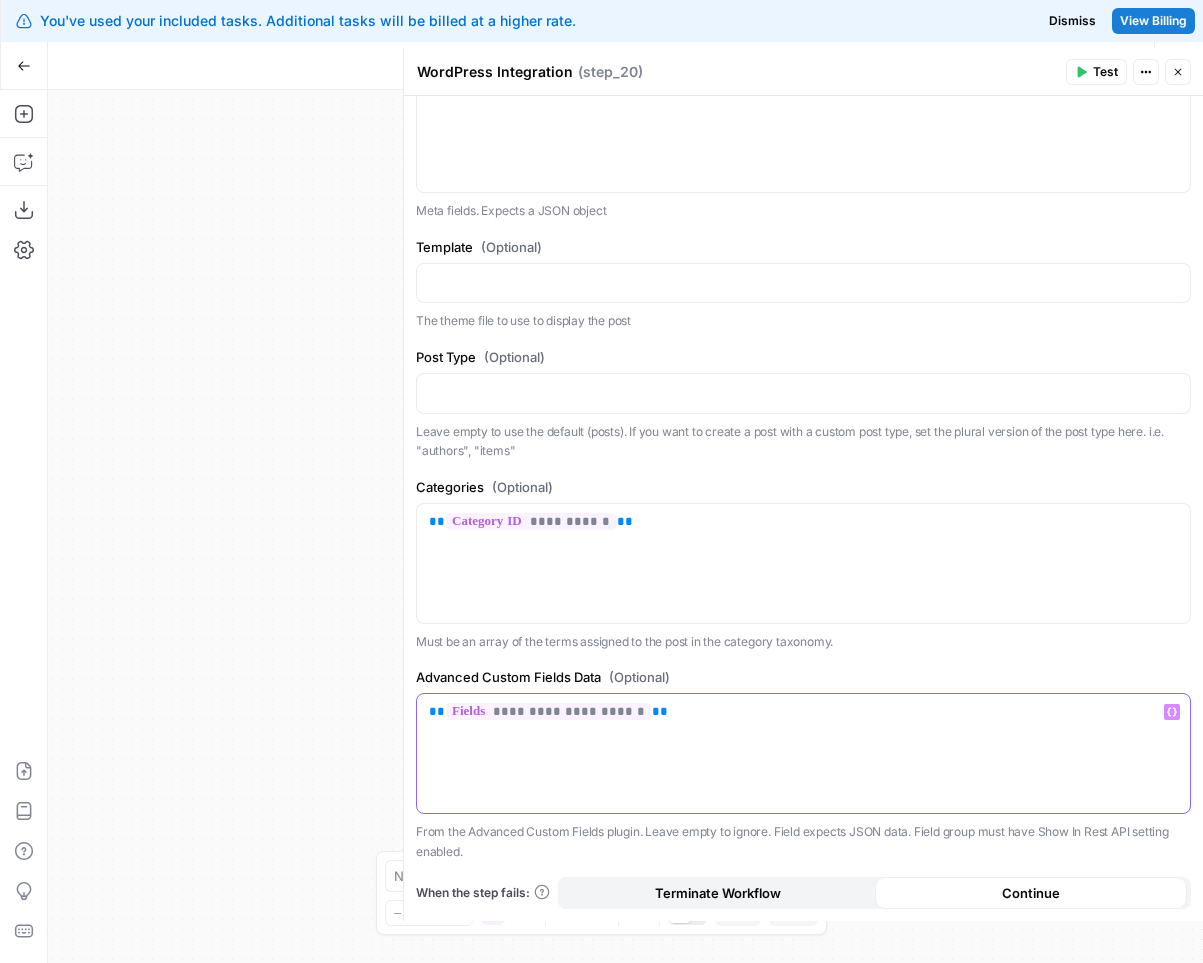 click on "**********" at bounding box center (803, 753) 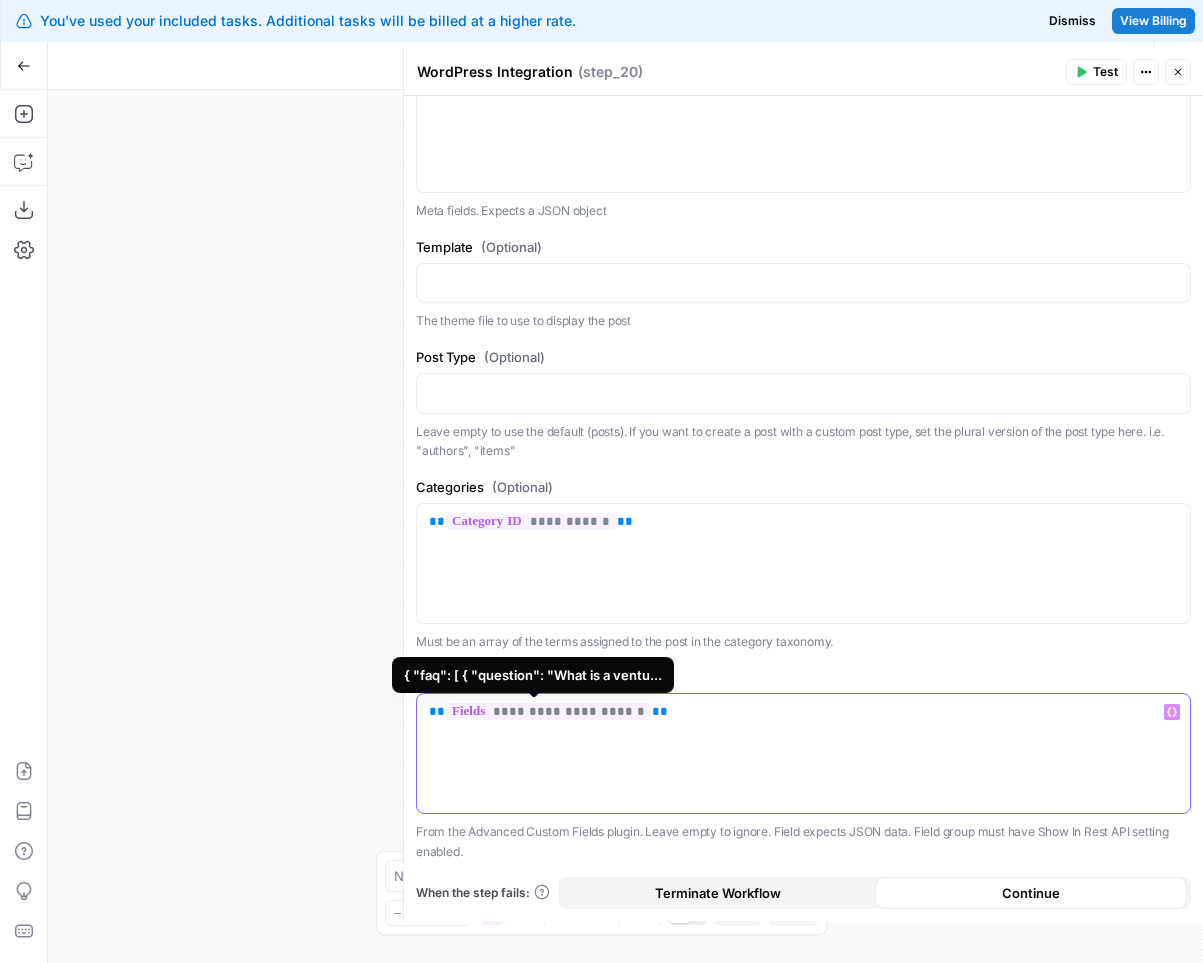drag, startPoint x: 597, startPoint y: 748, endPoint x: 433, endPoint y: 699, distance: 171.16367 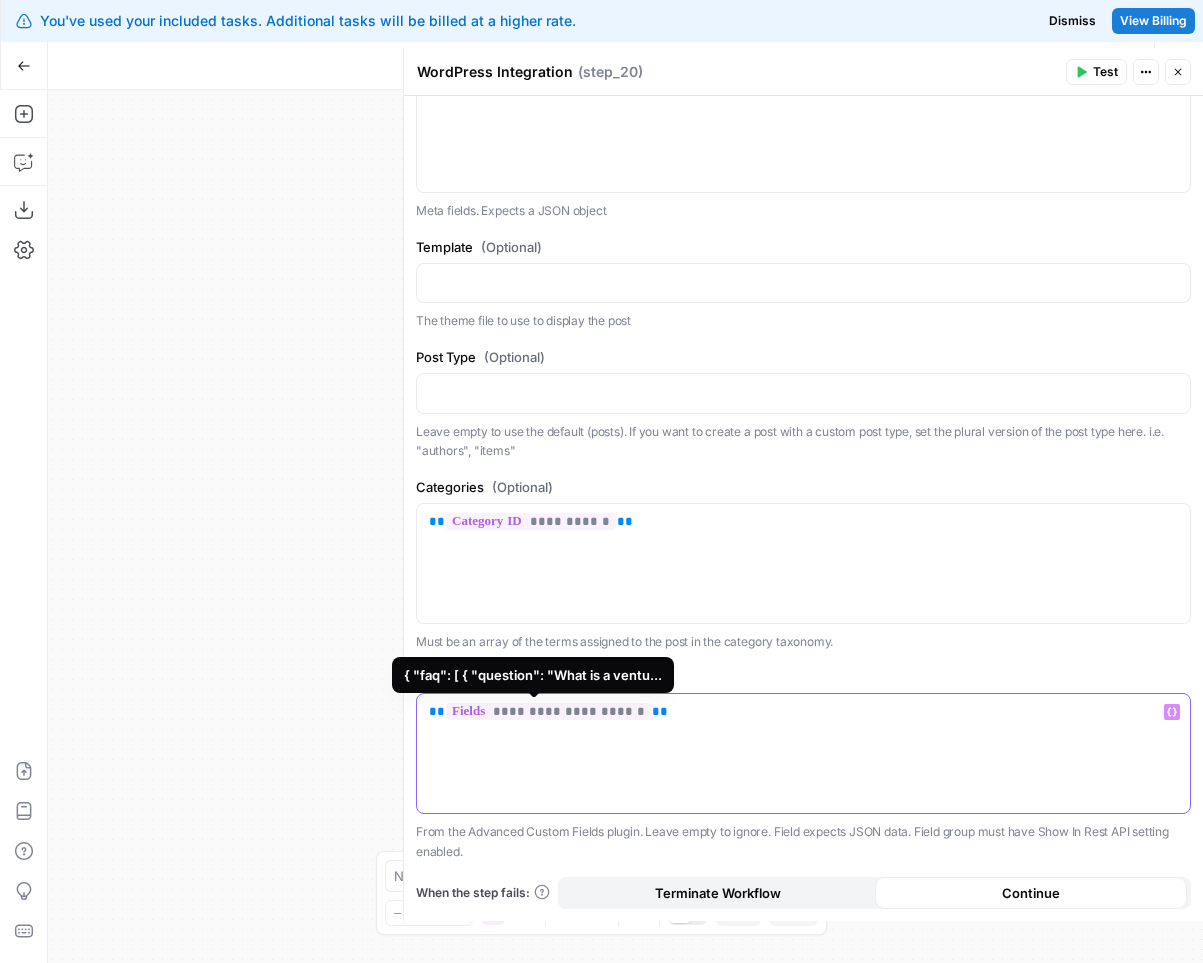 click on "**********" at bounding box center [803, 753] 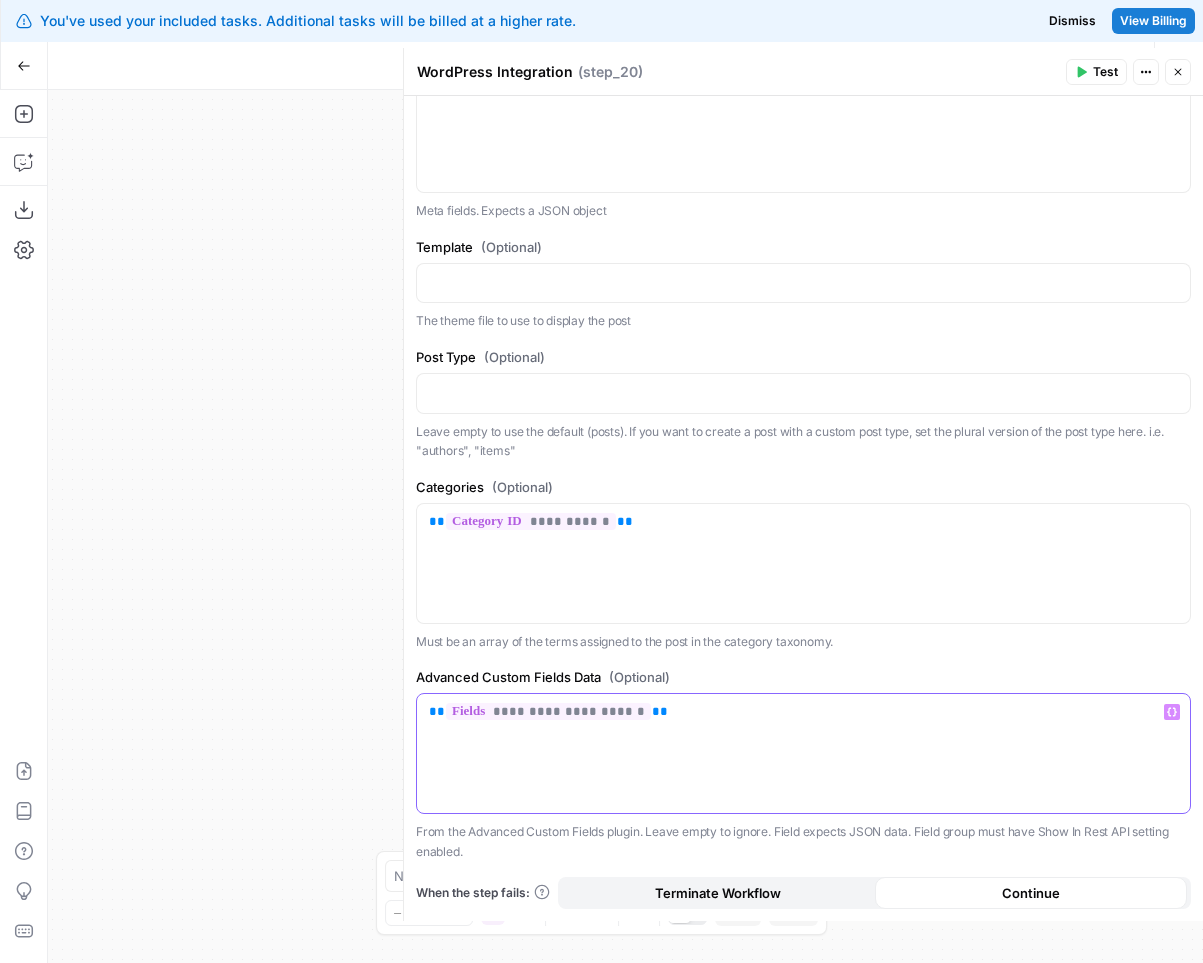 copy on "**********" 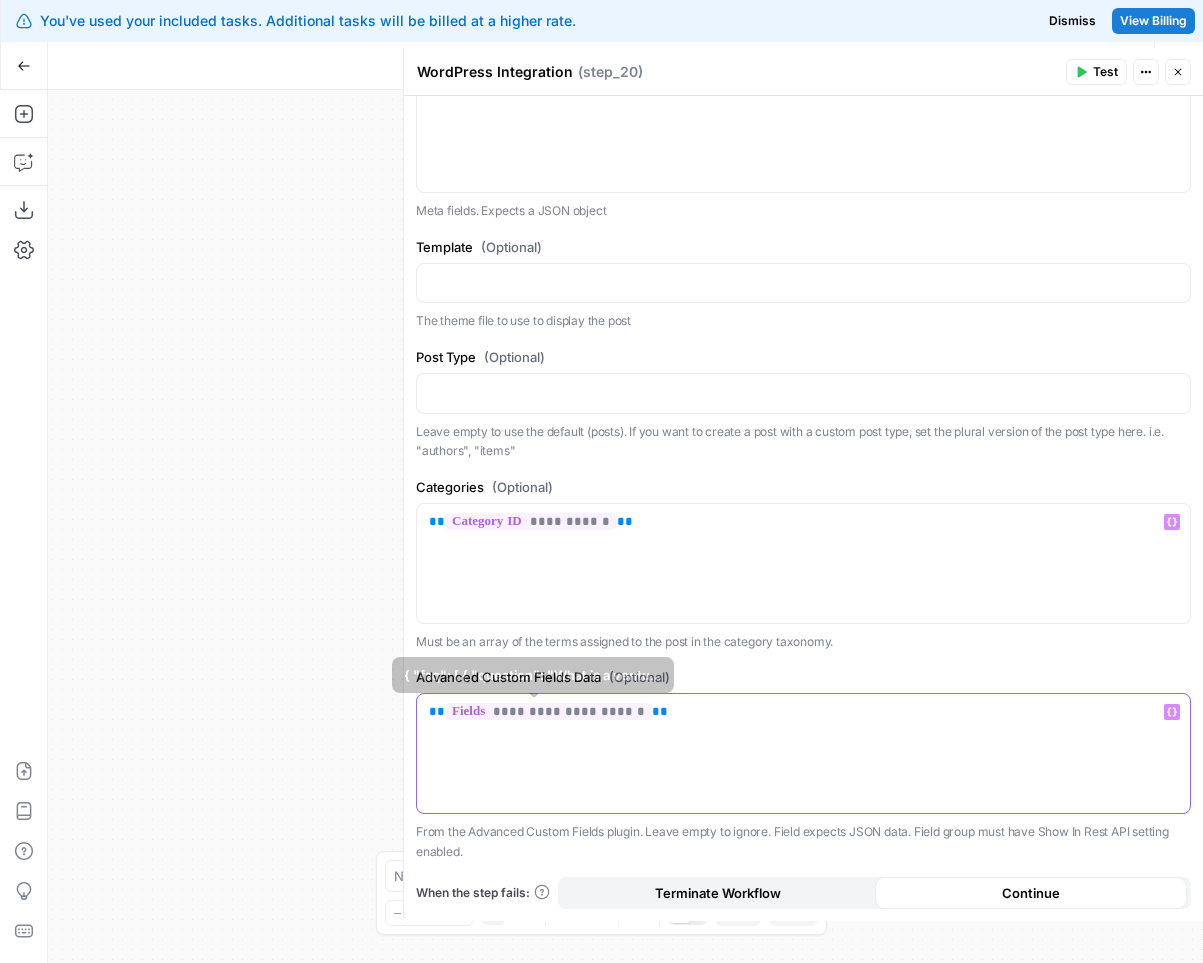 click on "**********" at bounding box center (803, 753) 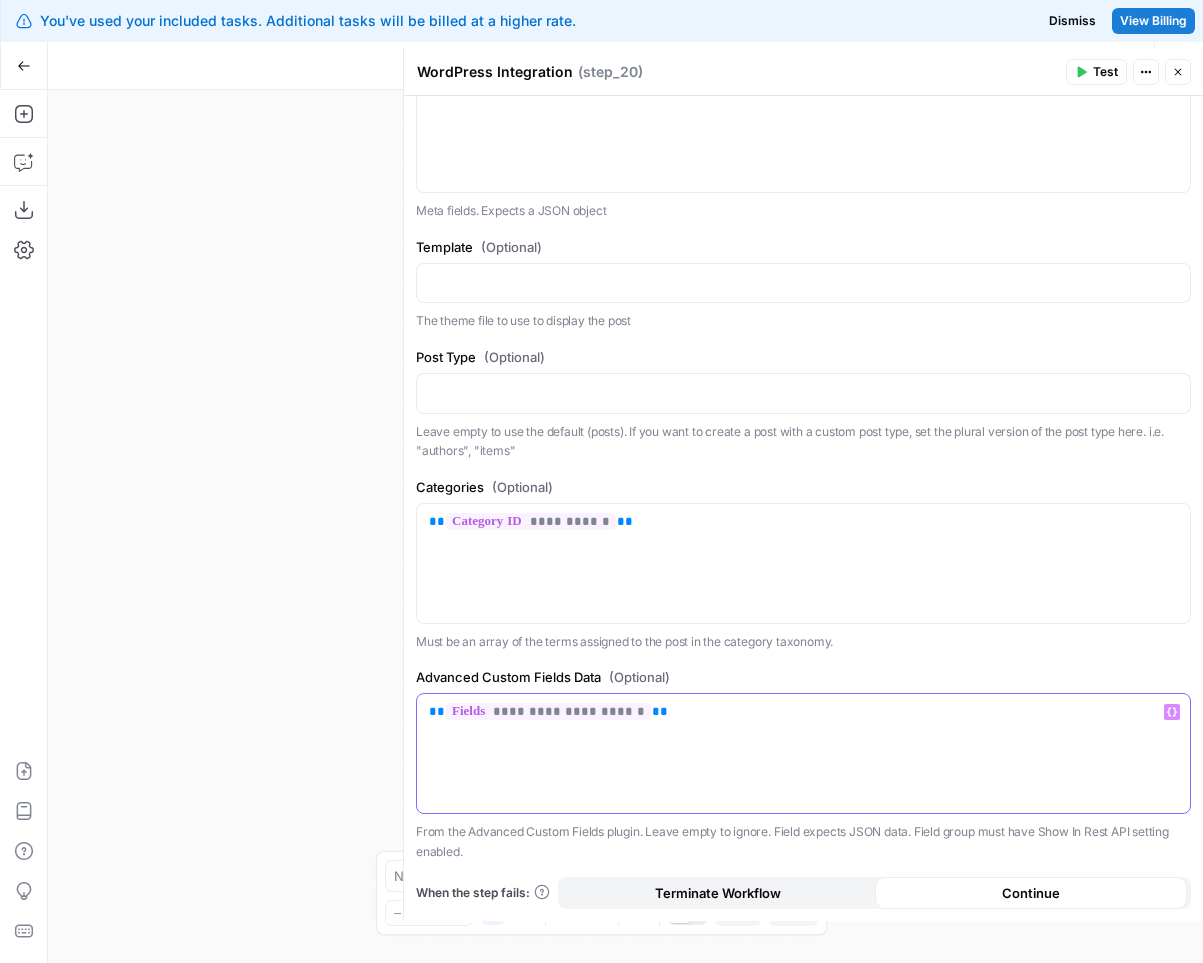 click on "**********" at bounding box center [803, 712] 